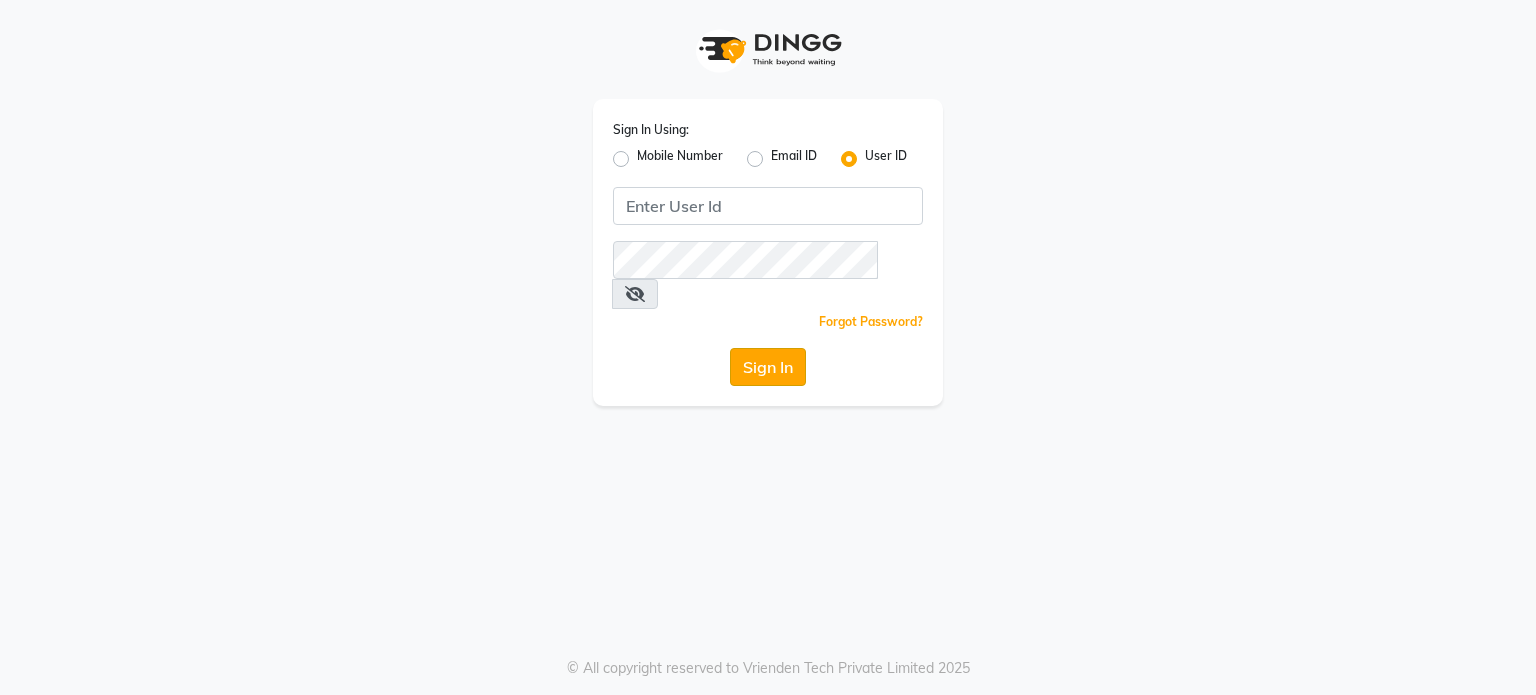 scroll, scrollTop: 0, scrollLeft: 0, axis: both 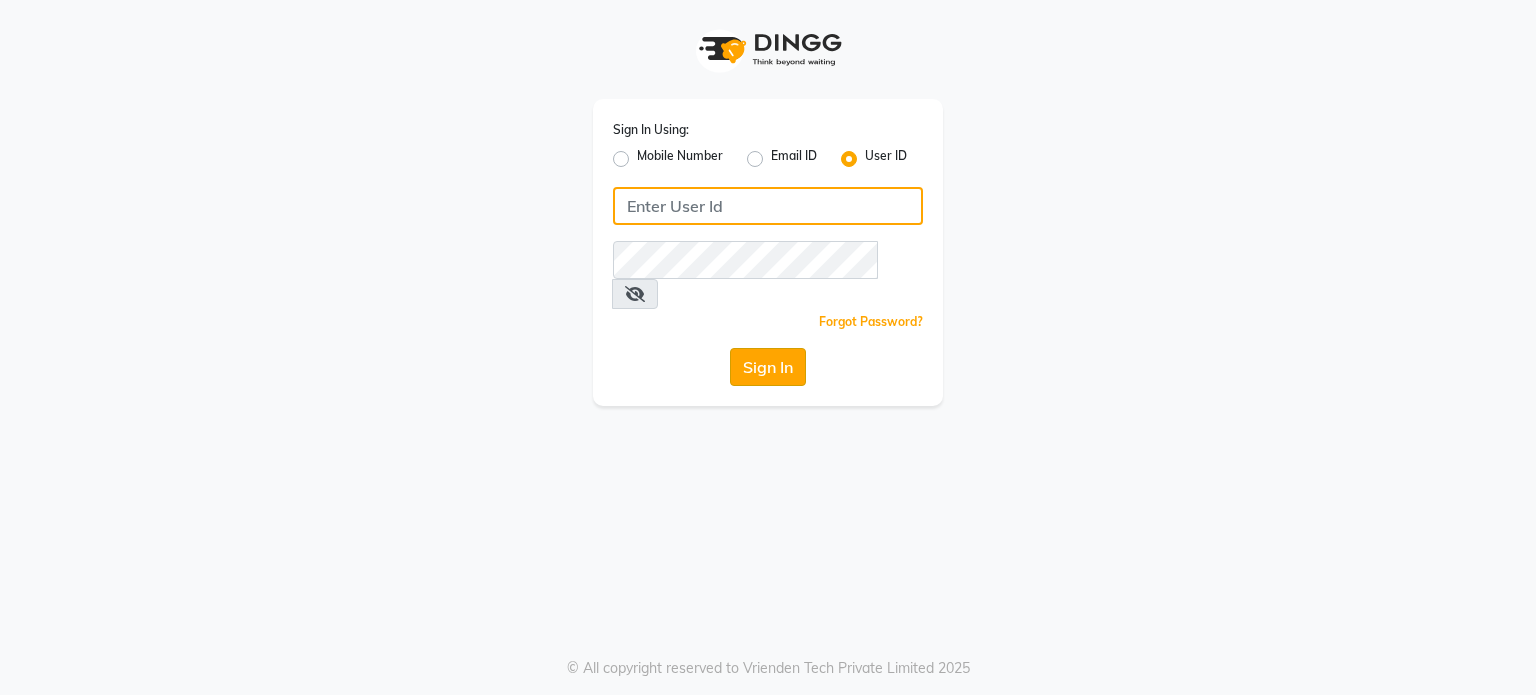 type on "iriis" 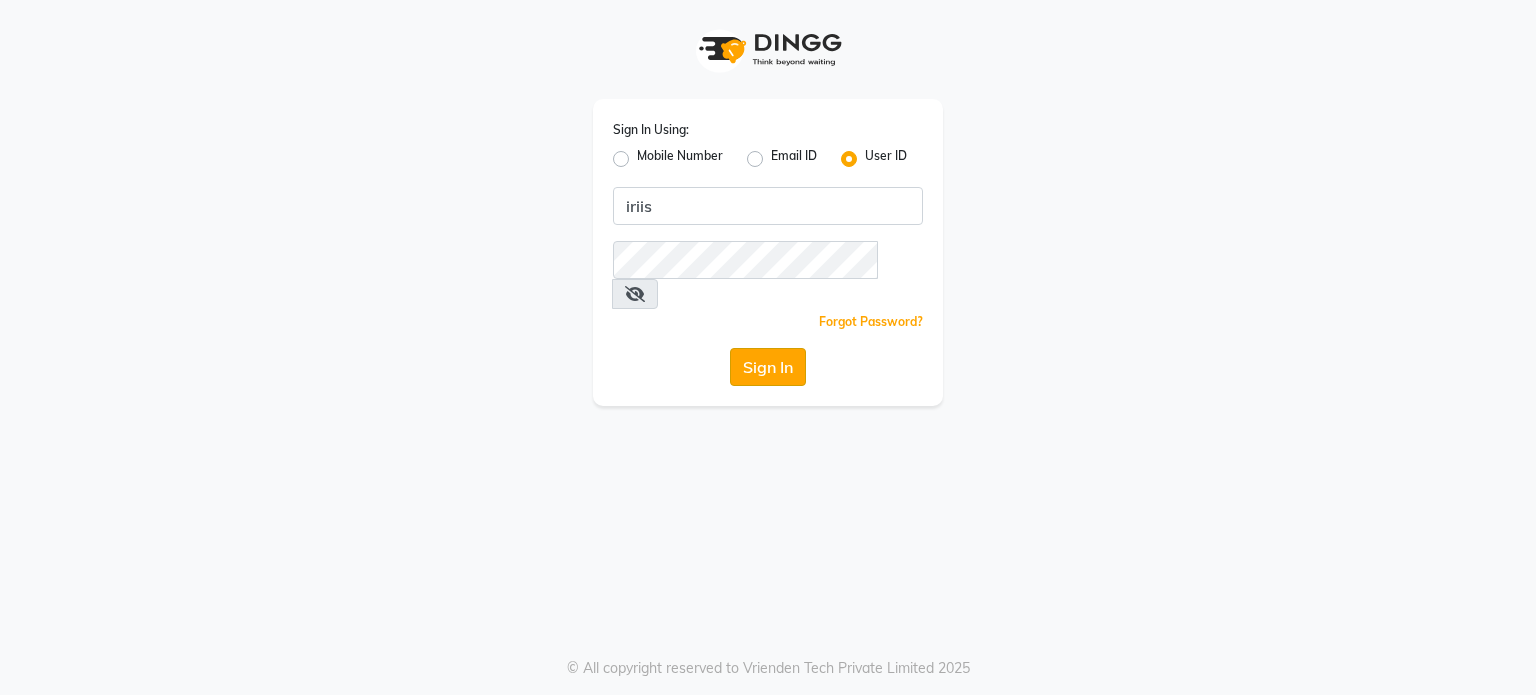 click on "Sign In" 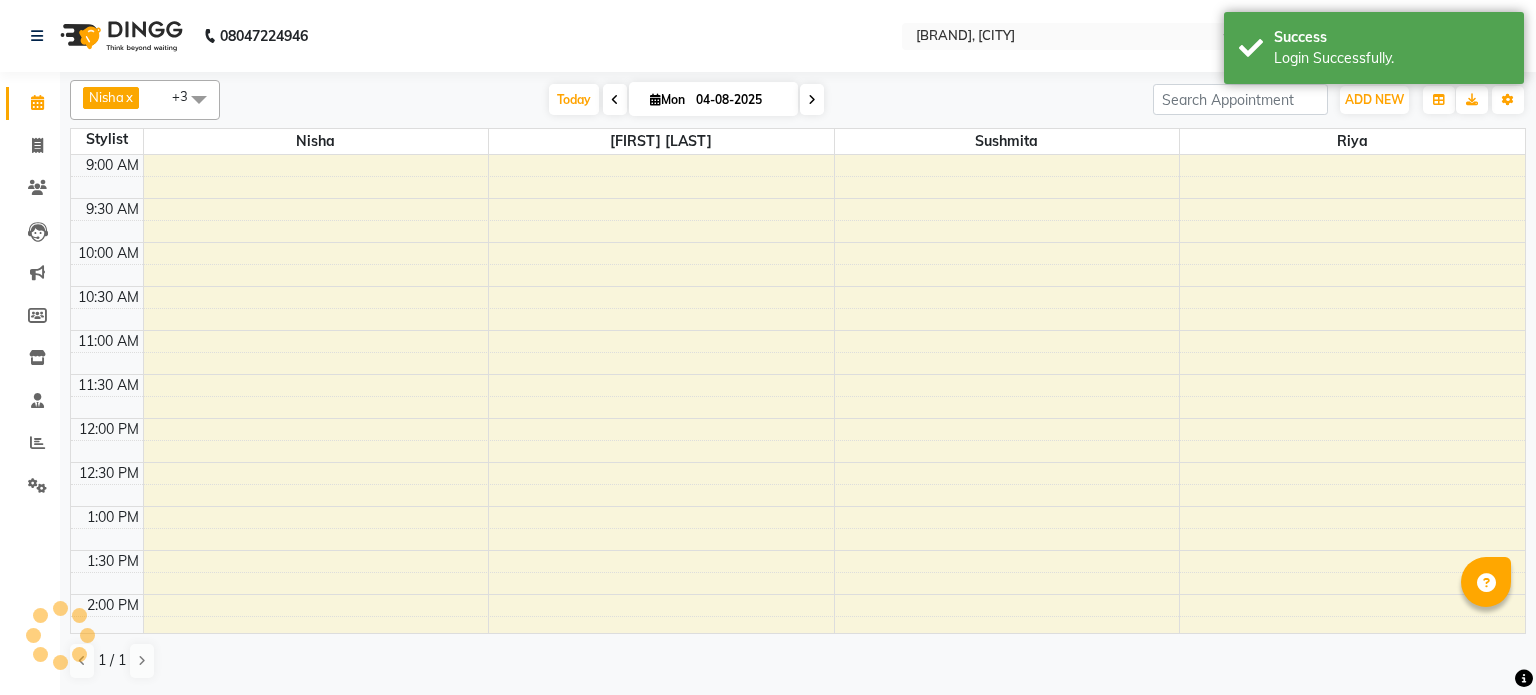 scroll, scrollTop: 0, scrollLeft: 0, axis: both 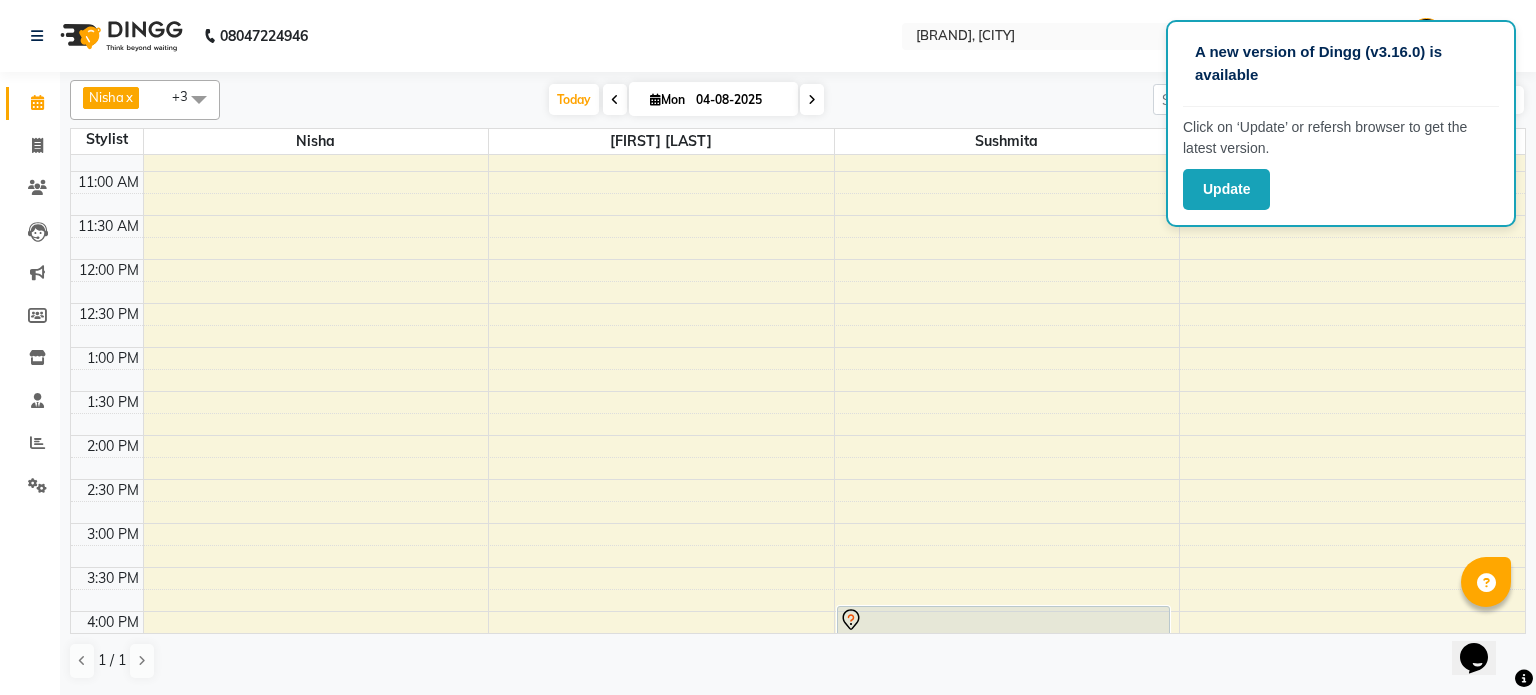 click at bounding box center (655, 99) 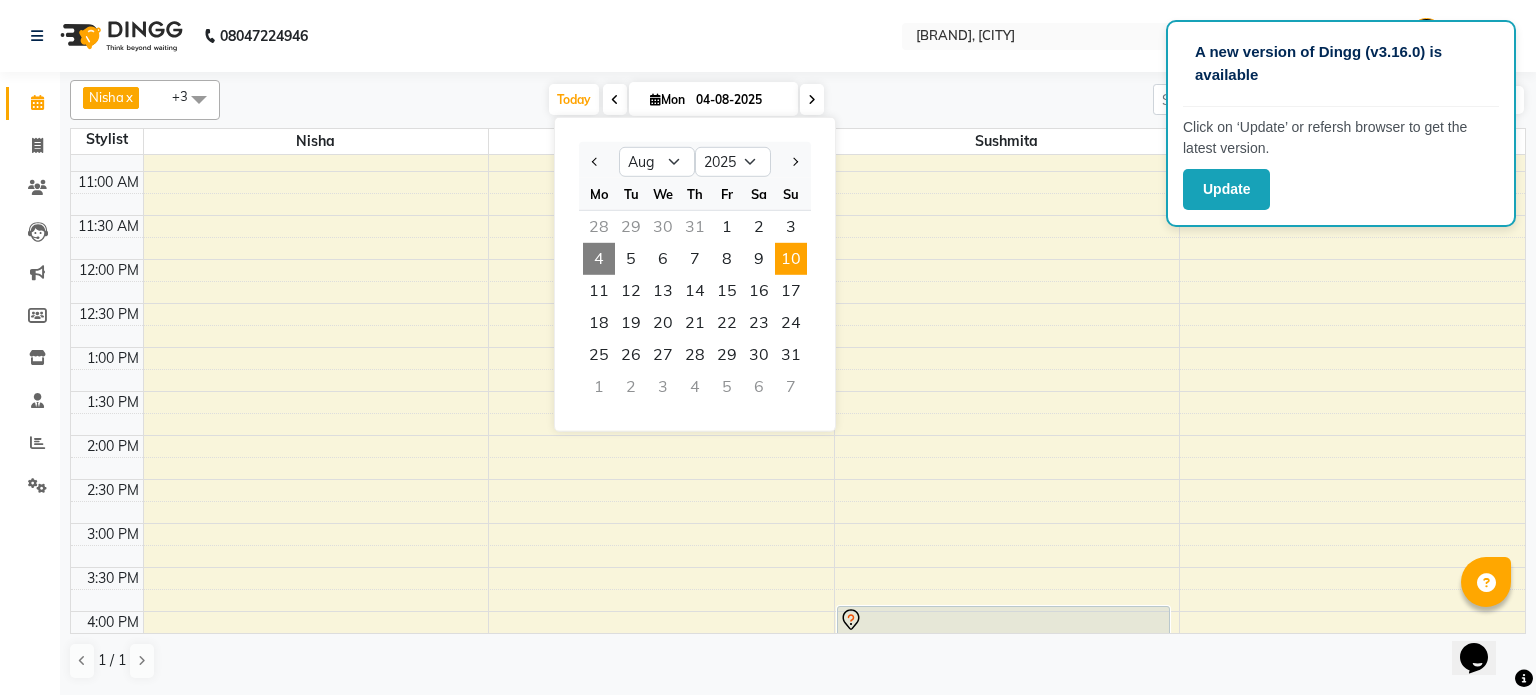 click on "10" at bounding box center [791, 259] 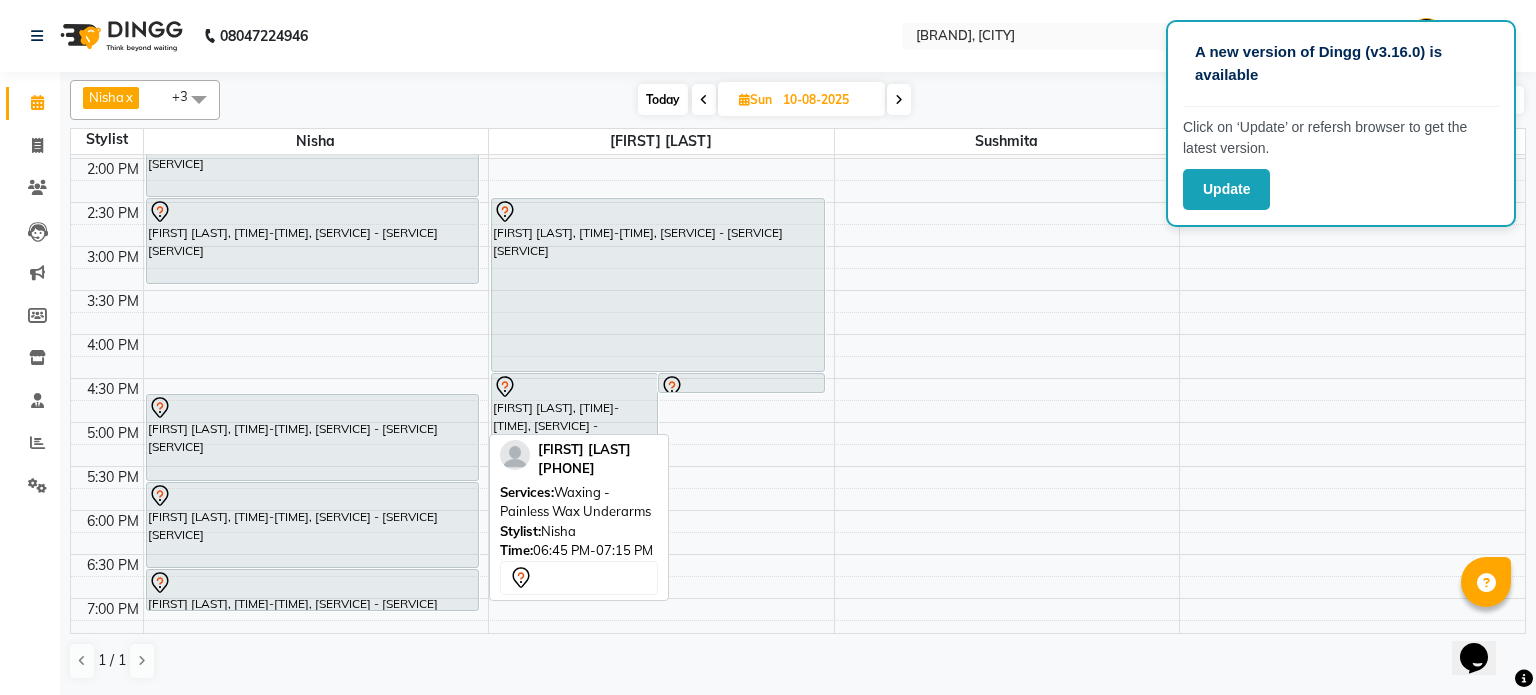 scroll, scrollTop: 439, scrollLeft: 0, axis: vertical 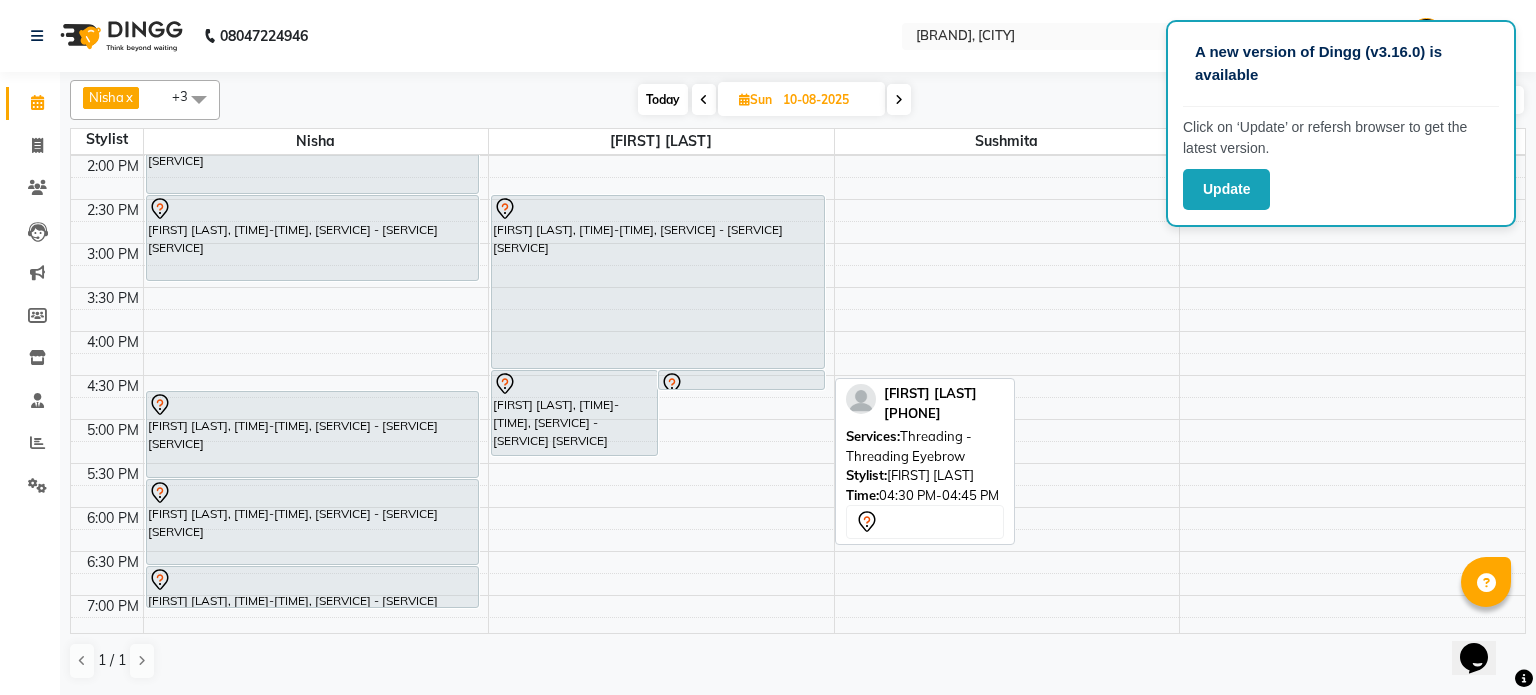 click at bounding box center (741, 384) 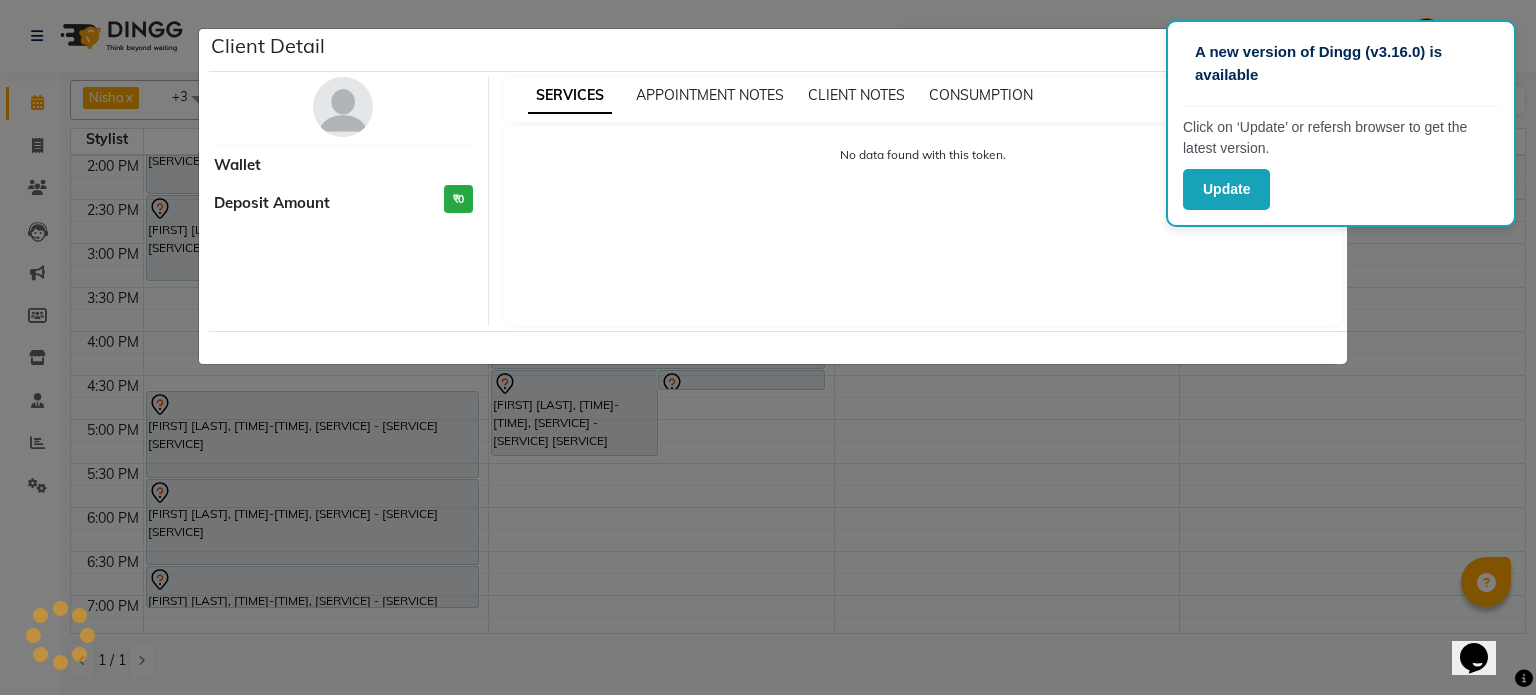 select on "7" 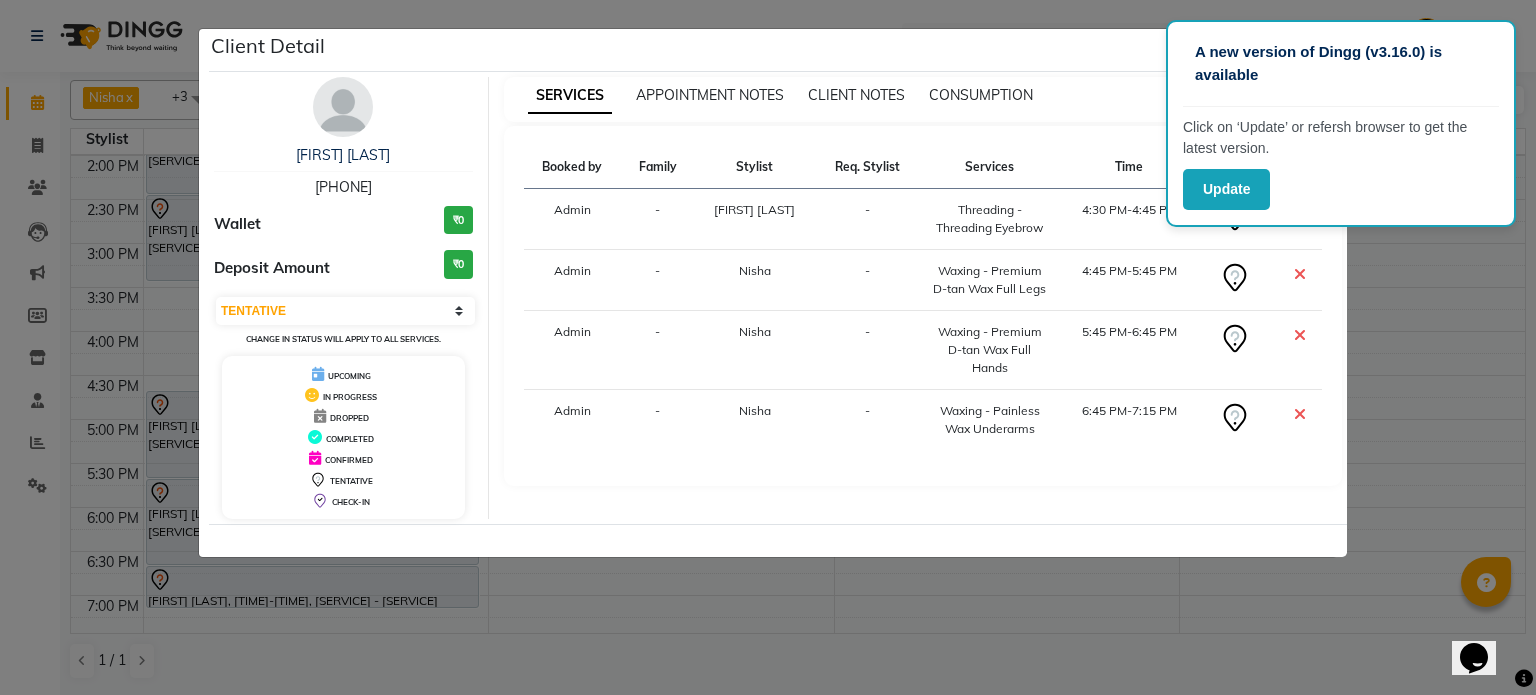 click on "Client Detail  [FIRST] [LAST]   [PHONE] Wallet ₹0 Deposit Amount  ₹0  Select CONFIRMED TENTATIVE Change in status will apply to all services. UPCOMING IN PROGRESS DROPPED COMPLETED CONFIRMED TENTATIVE CHECK-IN SERVICES APPOINTMENT NOTES CLIENT NOTES CONSUMPTION Booked by Family Stylist Req. Stylist Services Time Status  Admin  - [FIRST] -  [SERVICE] - [SERVICE]   [TIME]   Admin  - [FIRST] -  [SERVICE] - [SERVICE]   [TIME]   Admin  - [FIRST] -  [SERVICE] - [SERVICE]   [TIME]   Admin  - [FIRST] -  [SERVICE] - [SERVICE]   [TIME]" 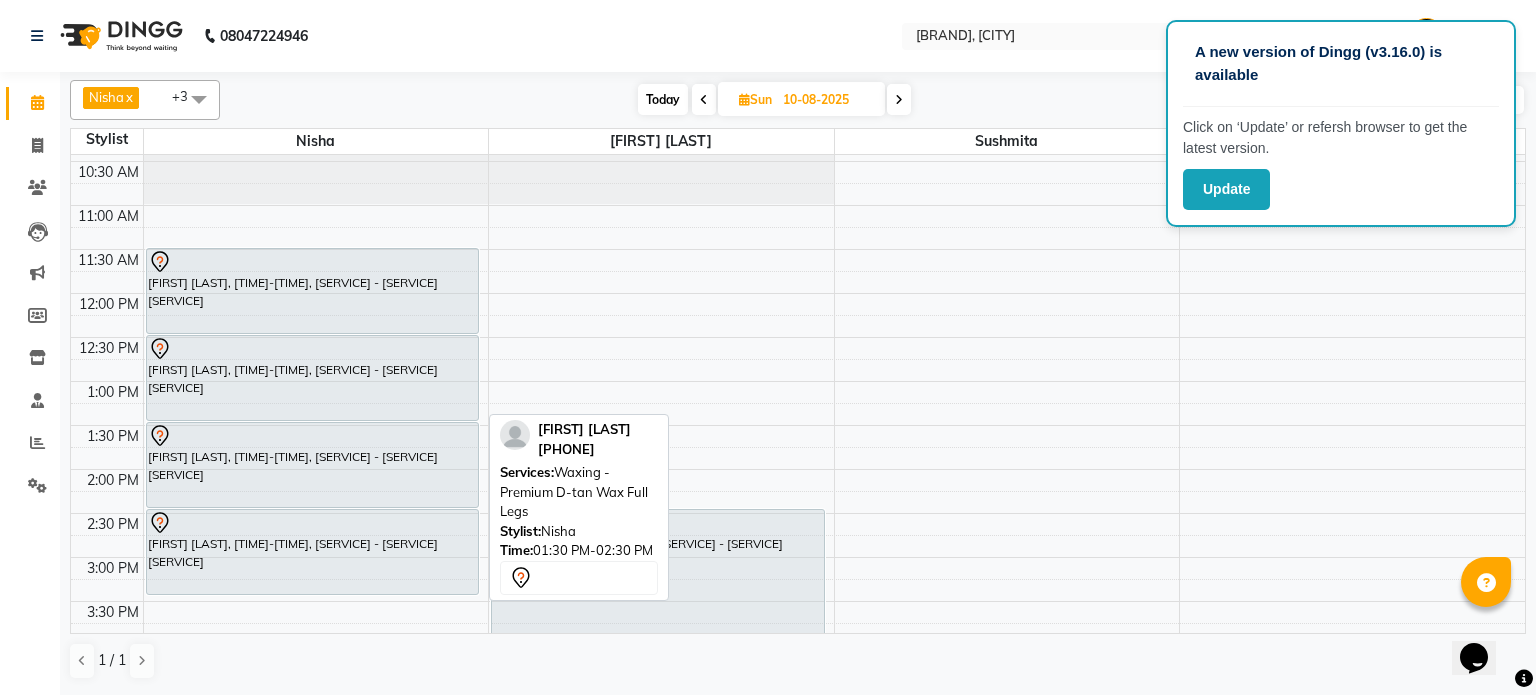 scroll, scrollTop: 132, scrollLeft: 0, axis: vertical 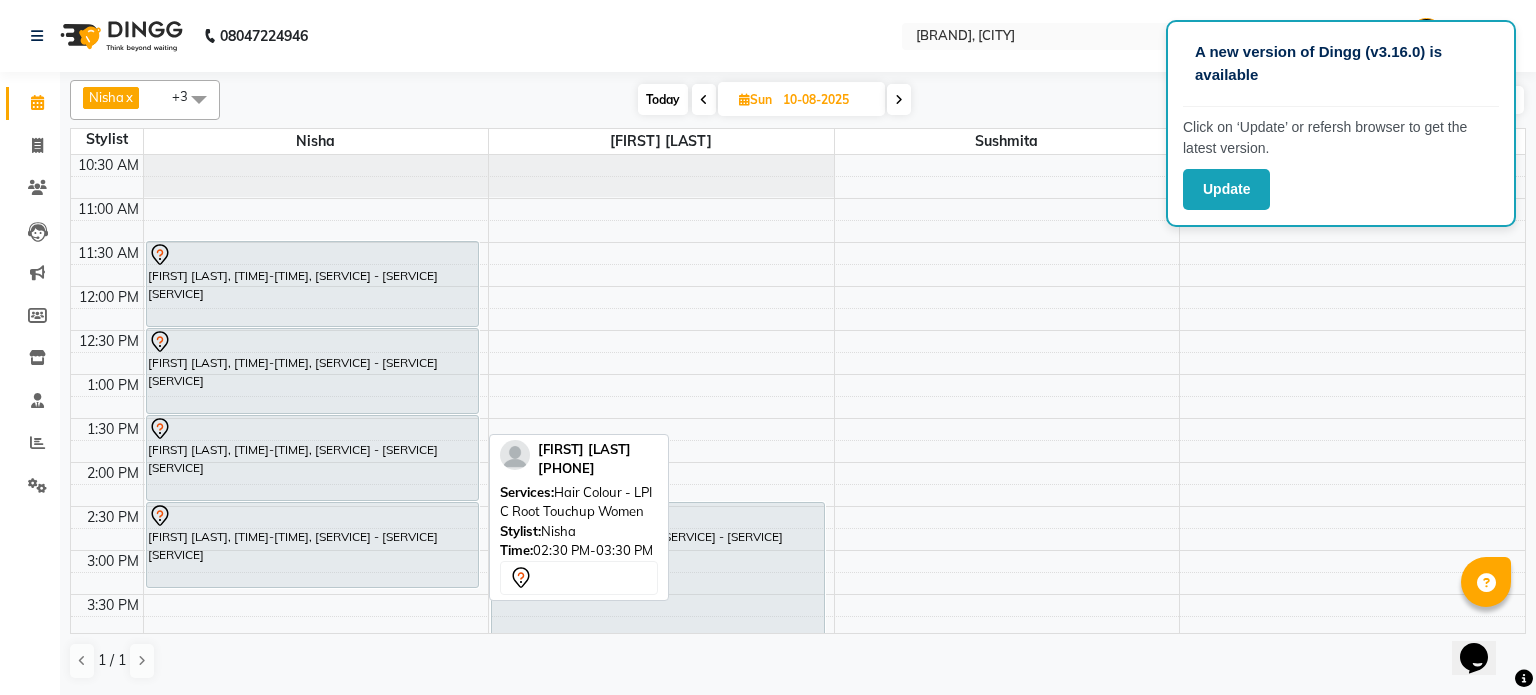 click at bounding box center (313, 516) 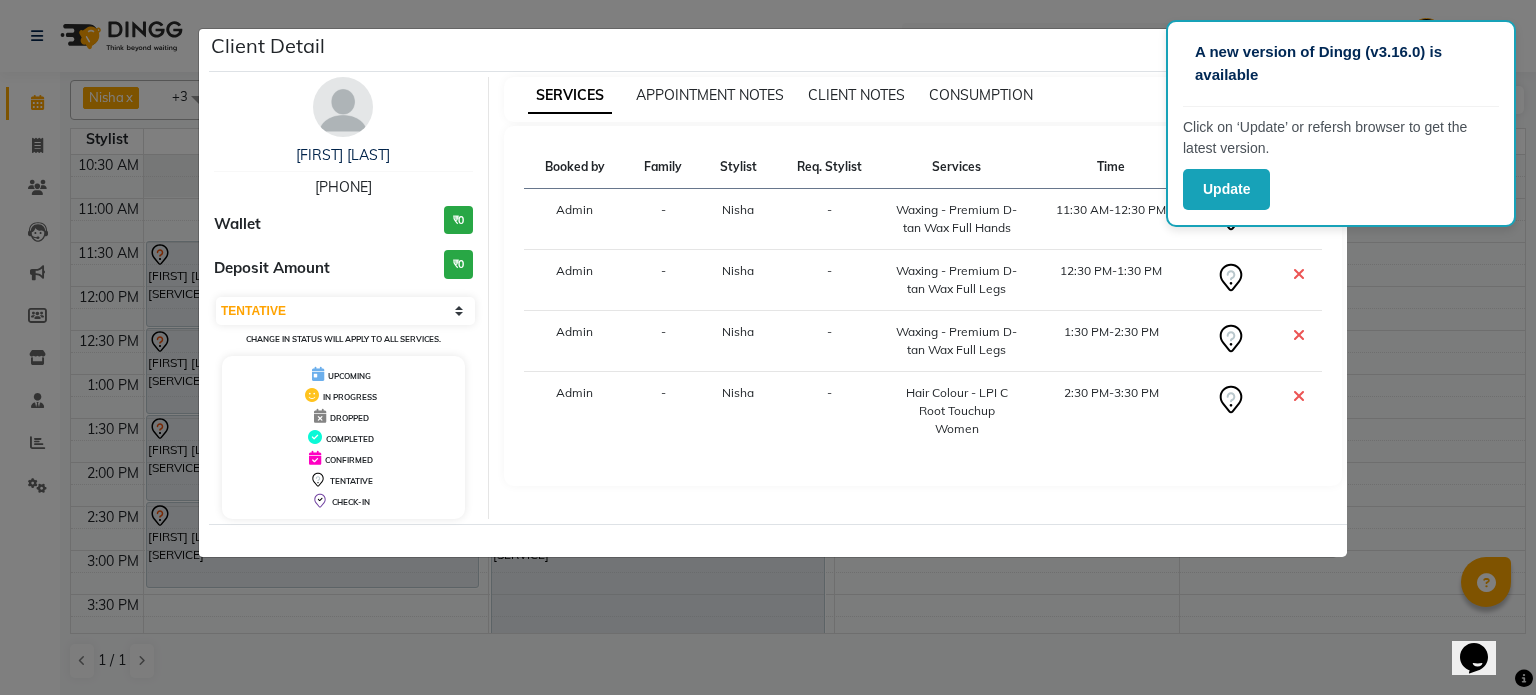 click on "Client Detail  [FIRST] [LAST]   [PHONE] Wallet ₹0 Deposit Amount  ₹0  Select CONFIRMED TENTATIVE Change in status will apply to all services. UPCOMING IN PROGRESS DROPPED COMPLETED CONFIRMED TENTATIVE CHECK-IN SERVICES APPOINTMENT NOTES CLIENT NOTES CONSUMPTION Booked by Family Stylist Req. Stylist Services Time Status  Admin  - [FIRST] -  [SERVICE] - [SERVICE]   [TIME]   Admin  - [FIRST] -  [SERVICE] - [SERVICE]   [TIME]   Admin  - [FIRST] -  [SERVICE] - [SERVICE]   [TIME]   Admin  - [FIRST] -  [SERVICE] - [SERVICE]   [TIME]" 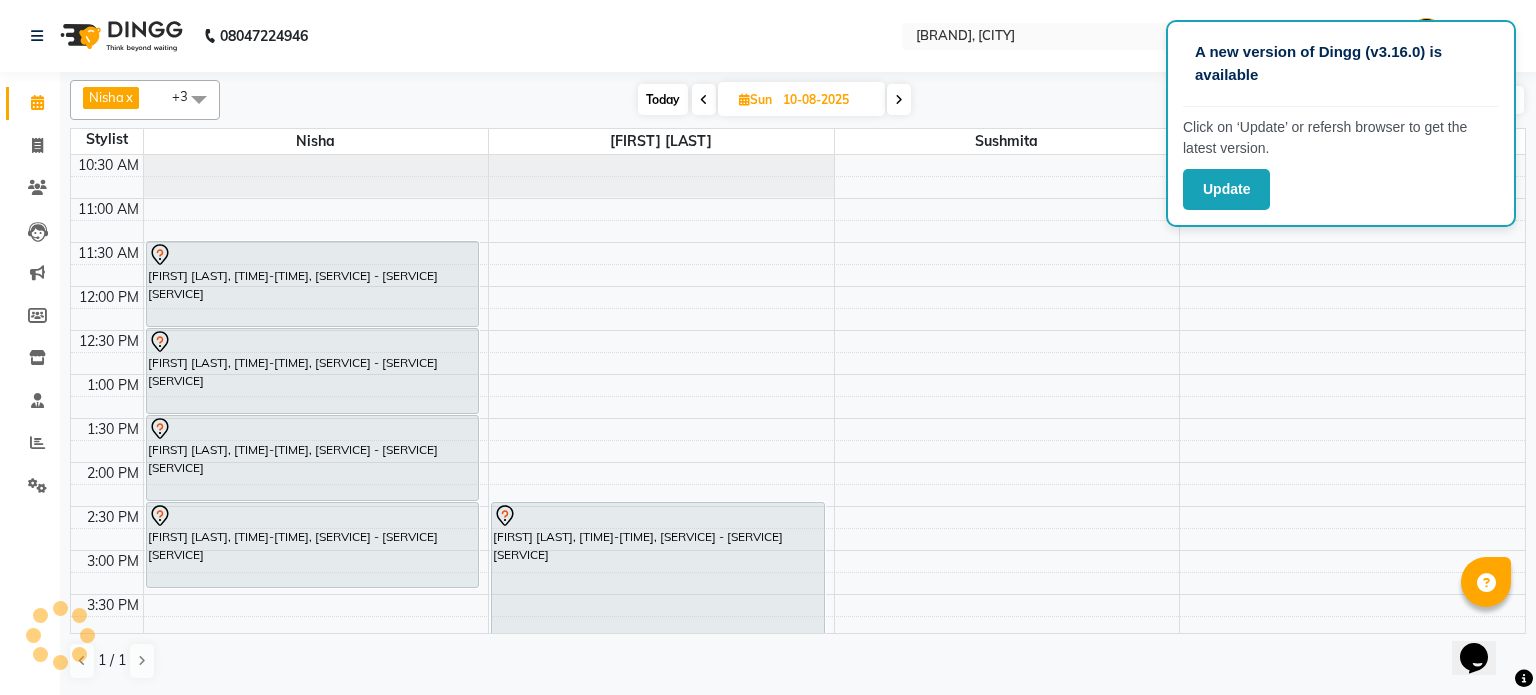 click on "[FIRST] [LAST], [TIME]-[TIME], [SERVICE] - [SERVICE] [SERVICE]             [FIRST] [LAST], [TIME]-[TIME], [SERVICE] - [SERVICE] [SERVICE]             [FIRST] [LAST], [TIME]-[TIME], [SERVICE] - [SERVICE] [SERVICE]             [FIRST] [LAST], [TIME]-[TIME], [SERVICE] - [SERVICE] [SERVICE]             [FIRST] [LAST], [TIME]-[TIME], [SERVICE] - [SERVICE] [SERVICE]             [FIRST] [LAST], [TIME]-[TIME], [SERVICE] - [SERVICE] [SERVICE]             [FIRST] [LAST], [TIME]-[TIME], [SERVICE] - [SERVICE] [SERVICE]             [FIRST] [LAST], [TIME]-[TIME], [SERVICE] - [SERVICE] [SERVICE]             [FIRST] [LAST], [TIME]-[TIME], [SERVICE] - [SERVICE] [SERVICE]" at bounding box center (798, 594) 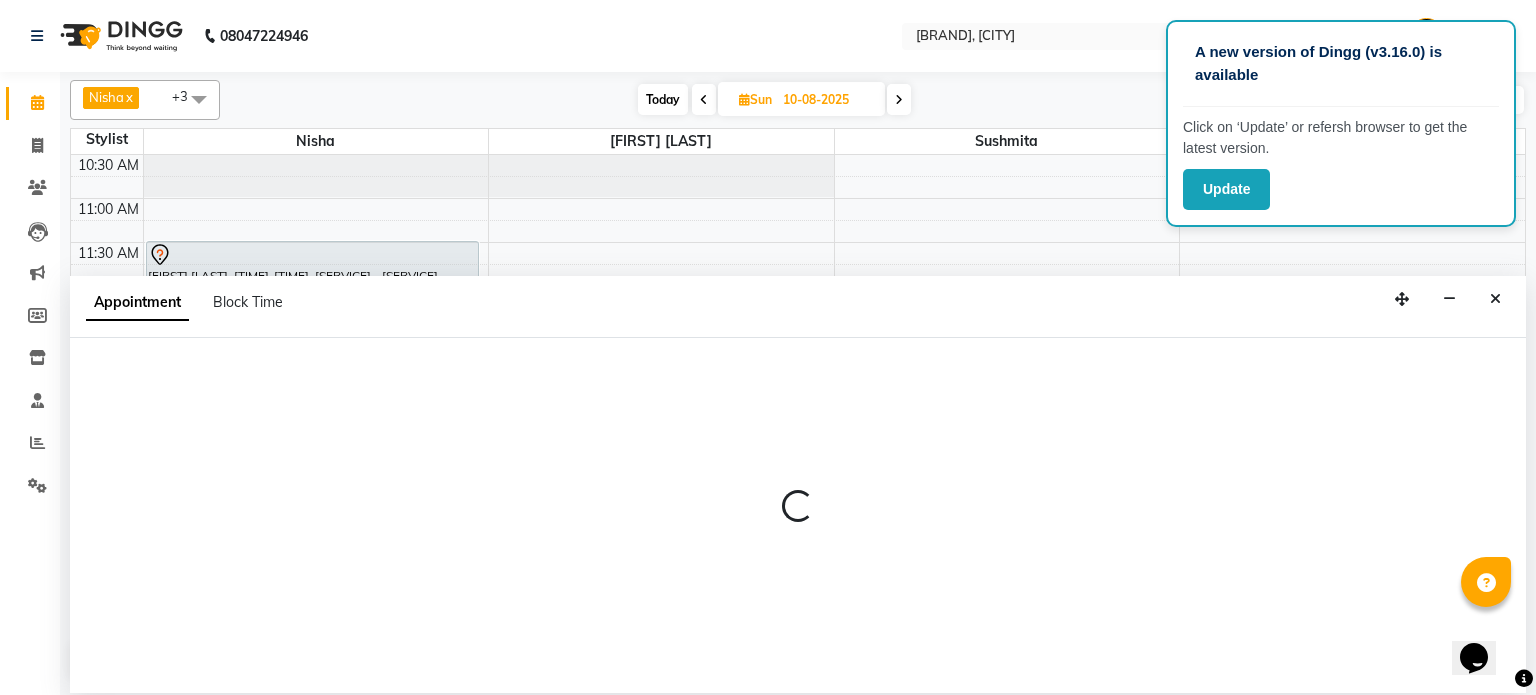 select on "17268" 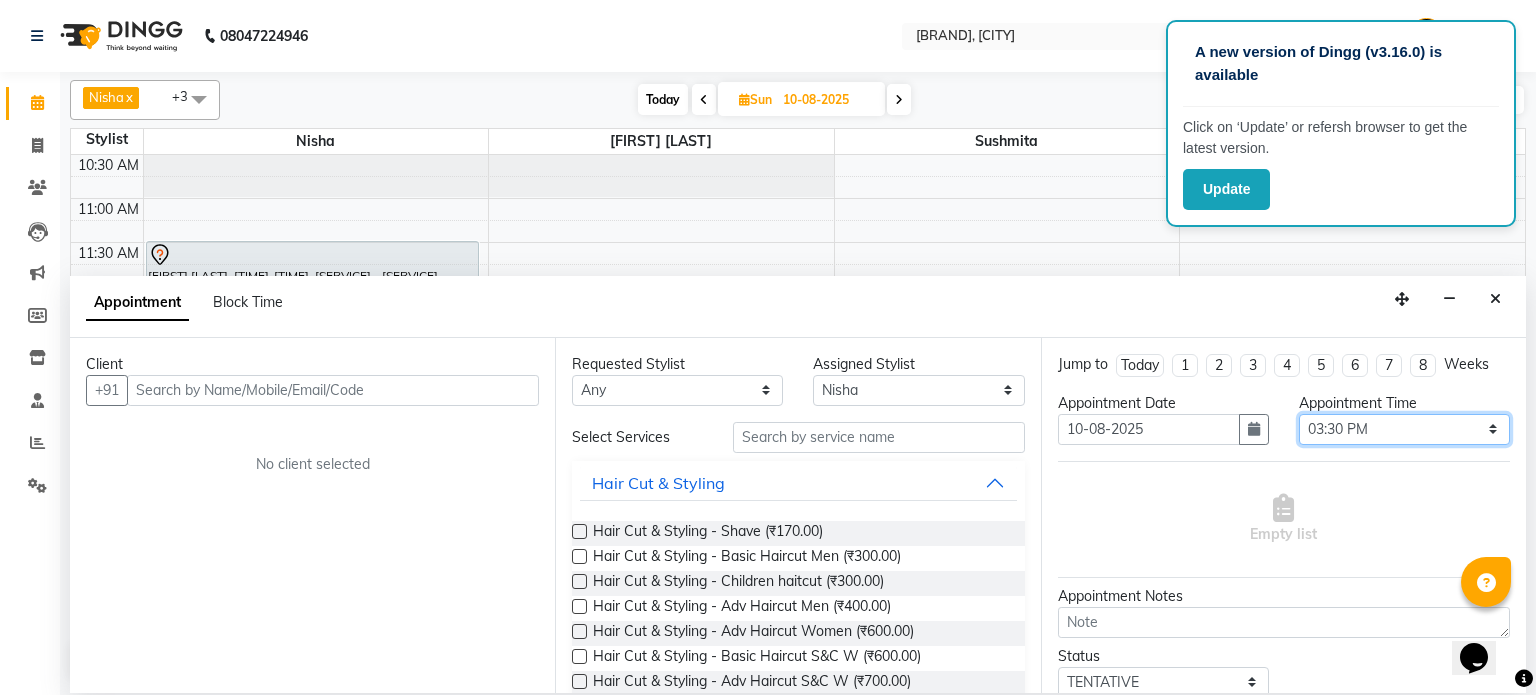 click on "Select 10:00 AM 10:15 AM 10:30 AM 10:45 AM 11:00 AM 11:15 AM 11:30 AM 11:45 AM 12:00 PM 12:15 PM 12:30 PM 12:45 PM 01:00 PM 01:15 PM 01:30 PM 01:45 PM 02:00 PM 02:15 PM 02:30 PM 02:45 PM 03:00 PM 03:15 PM 03:30 PM 03:45 PM 04:00 PM 04:15 PM 04:30 PM 04:45 PM 05:00 PM 05:15 PM 05:30 PM 05:45 PM 06:00 PM 06:15 PM 06:30 PM 06:45 PM 07:00 PM 07:15 PM 07:30 PM 07:45 PM 08:00 PM 08:15 PM 08:30 PM 08:45 PM 09:00 PM 09:15 PM 09:30 PM" at bounding box center [1404, 429] 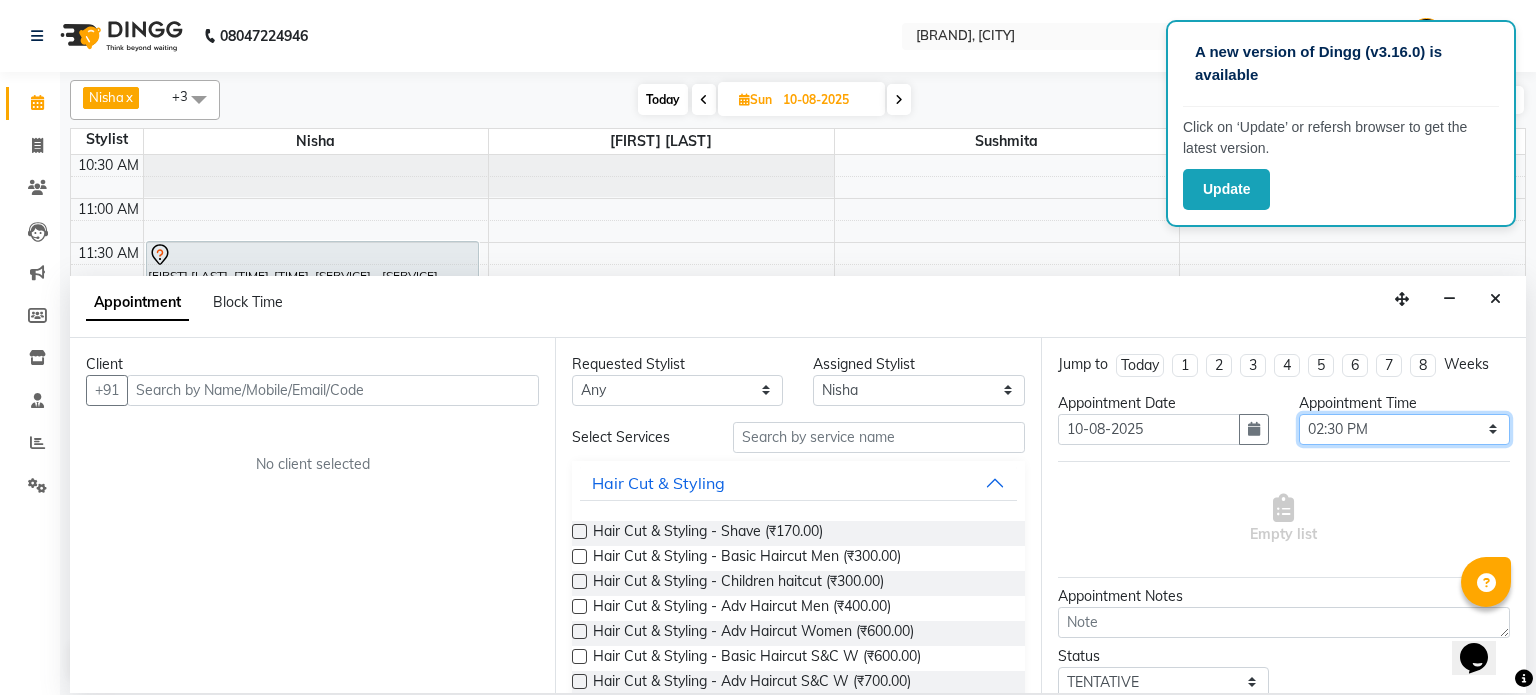 click on "Select 10:00 AM 10:15 AM 10:30 AM 10:45 AM 11:00 AM 11:15 AM 11:30 AM 11:45 AM 12:00 PM 12:15 PM 12:30 PM 12:45 PM 01:00 PM 01:15 PM 01:30 PM 01:45 PM 02:00 PM 02:15 PM 02:30 PM 02:45 PM 03:00 PM 03:15 PM 03:30 PM 03:45 PM 04:00 PM 04:15 PM 04:30 PM 04:45 PM 05:00 PM 05:15 PM 05:30 PM 05:45 PM 06:00 PM 06:15 PM 06:30 PM 06:45 PM 07:00 PM 07:15 PM 07:30 PM 07:45 PM 08:00 PM 08:15 PM 08:30 PM 08:45 PM 09:00 PM 09:15 PM 09:30 PM" at bounding box center (1404, 429) 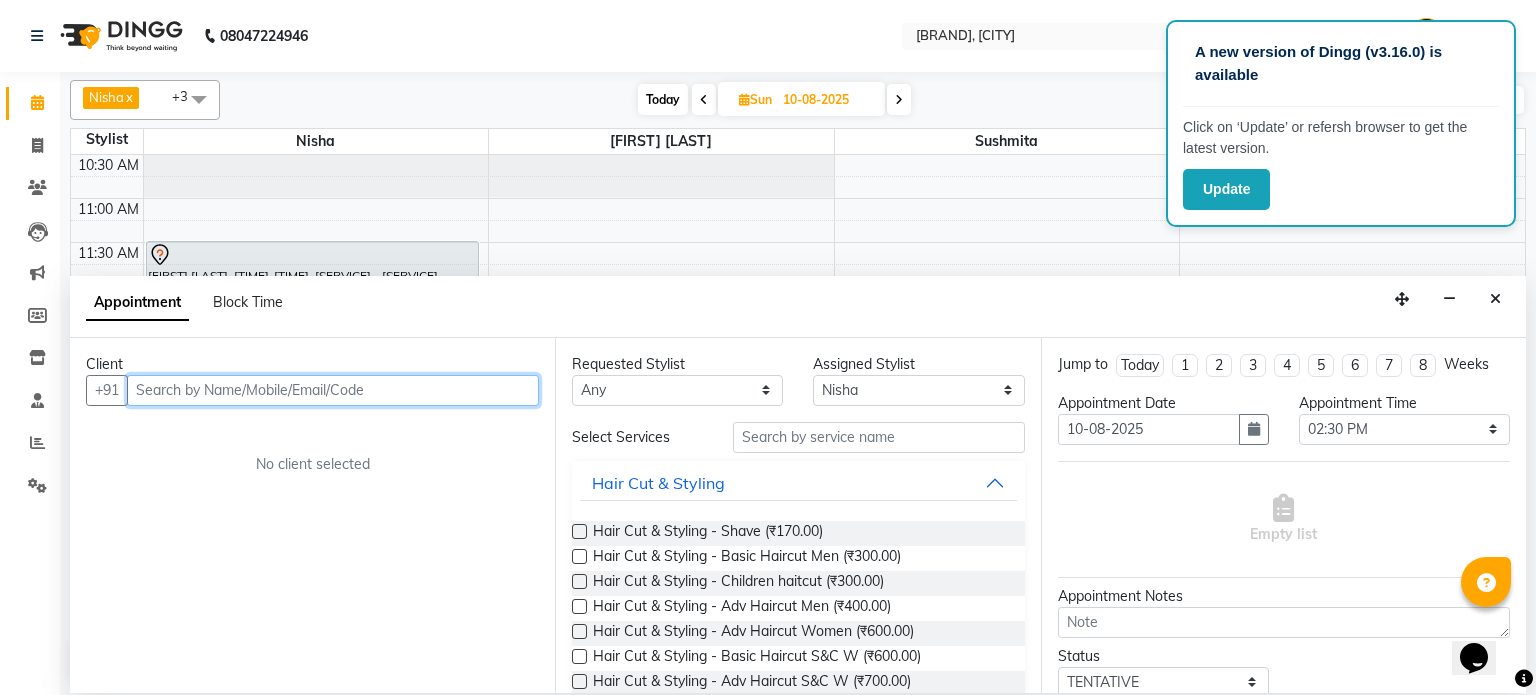 click at bounding box center [333, 390] 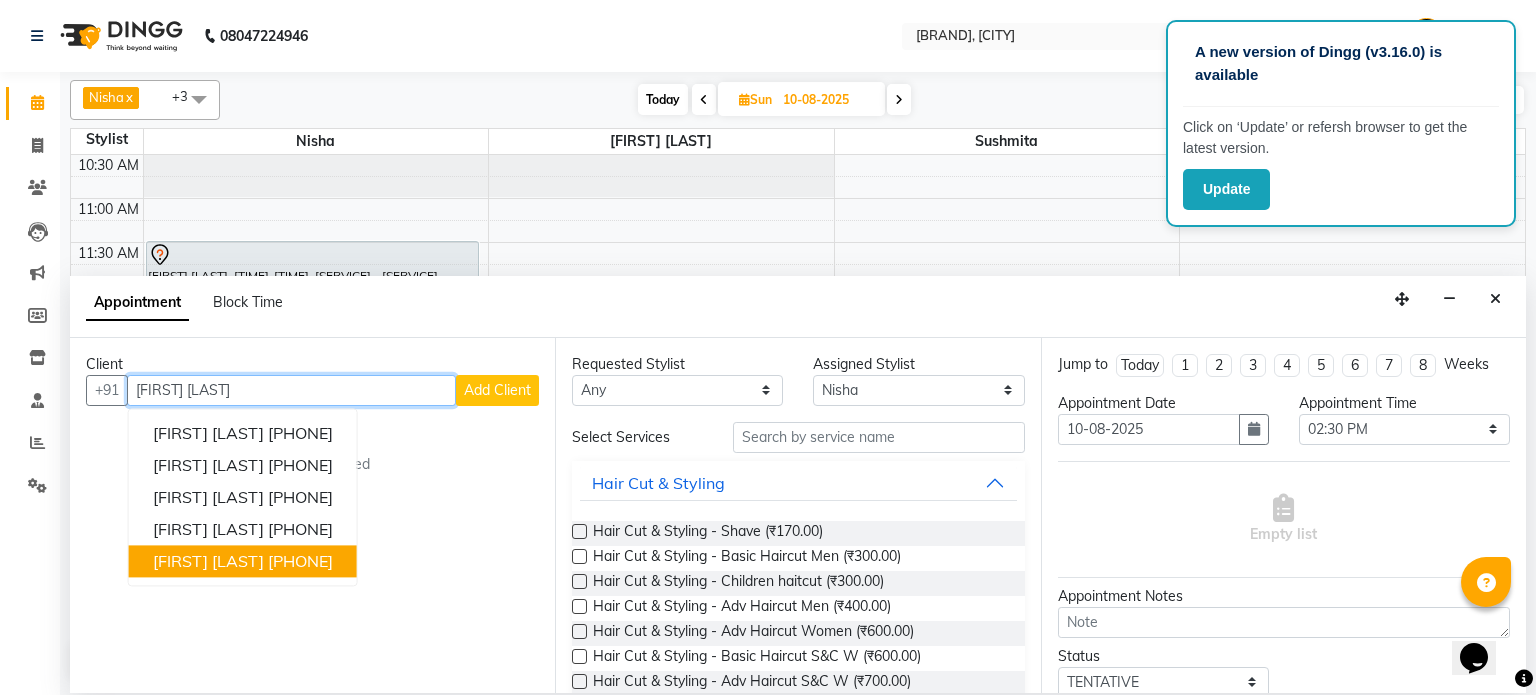 click on "[PHONE]" at bounding box center [300, 561] 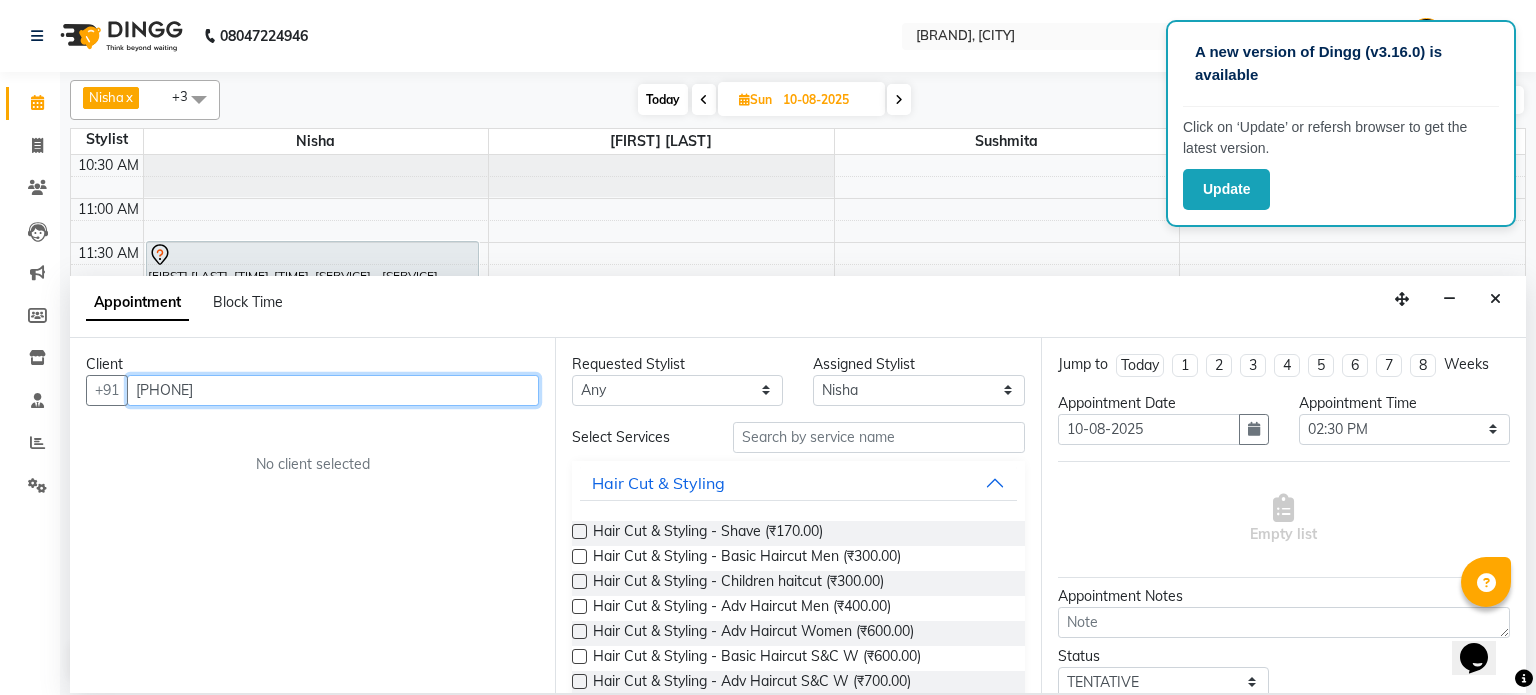 type on "[PHONE]" 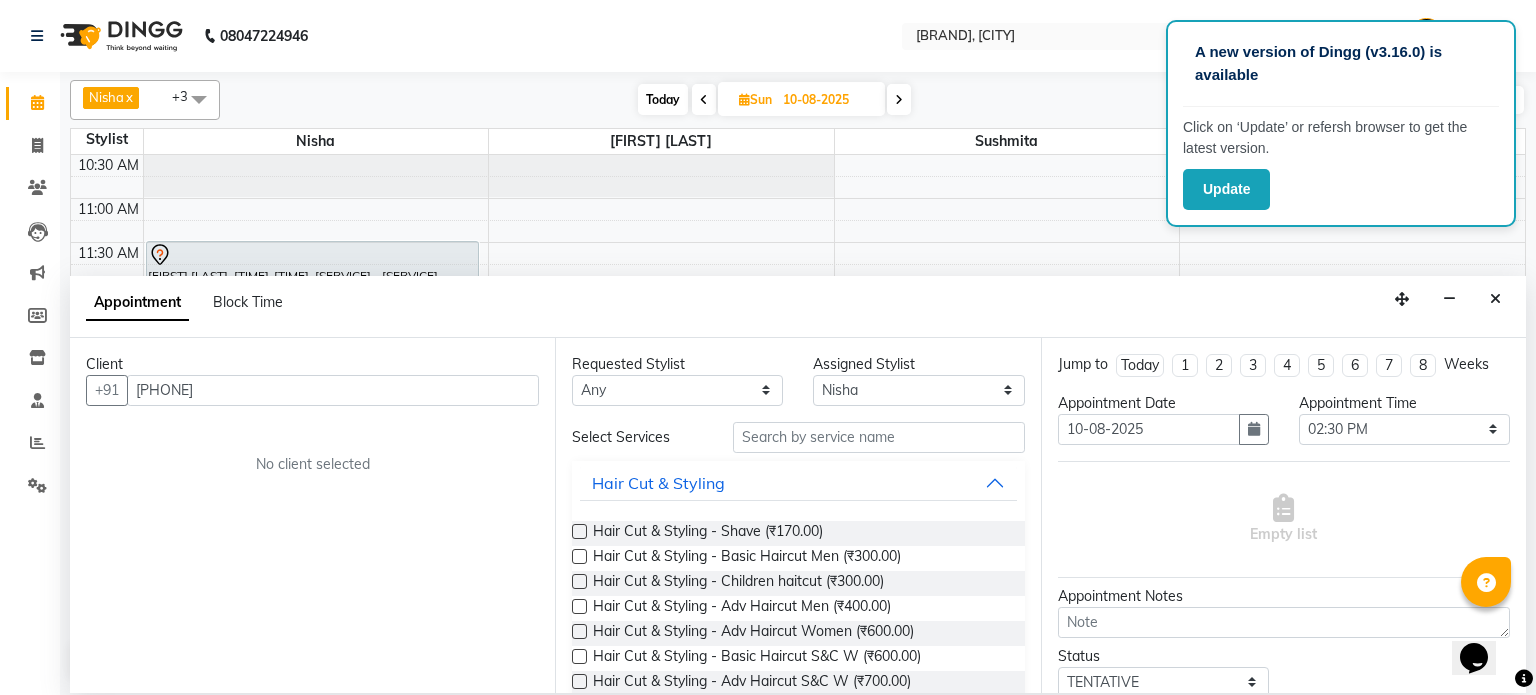 click at bounding box center (579, 631) 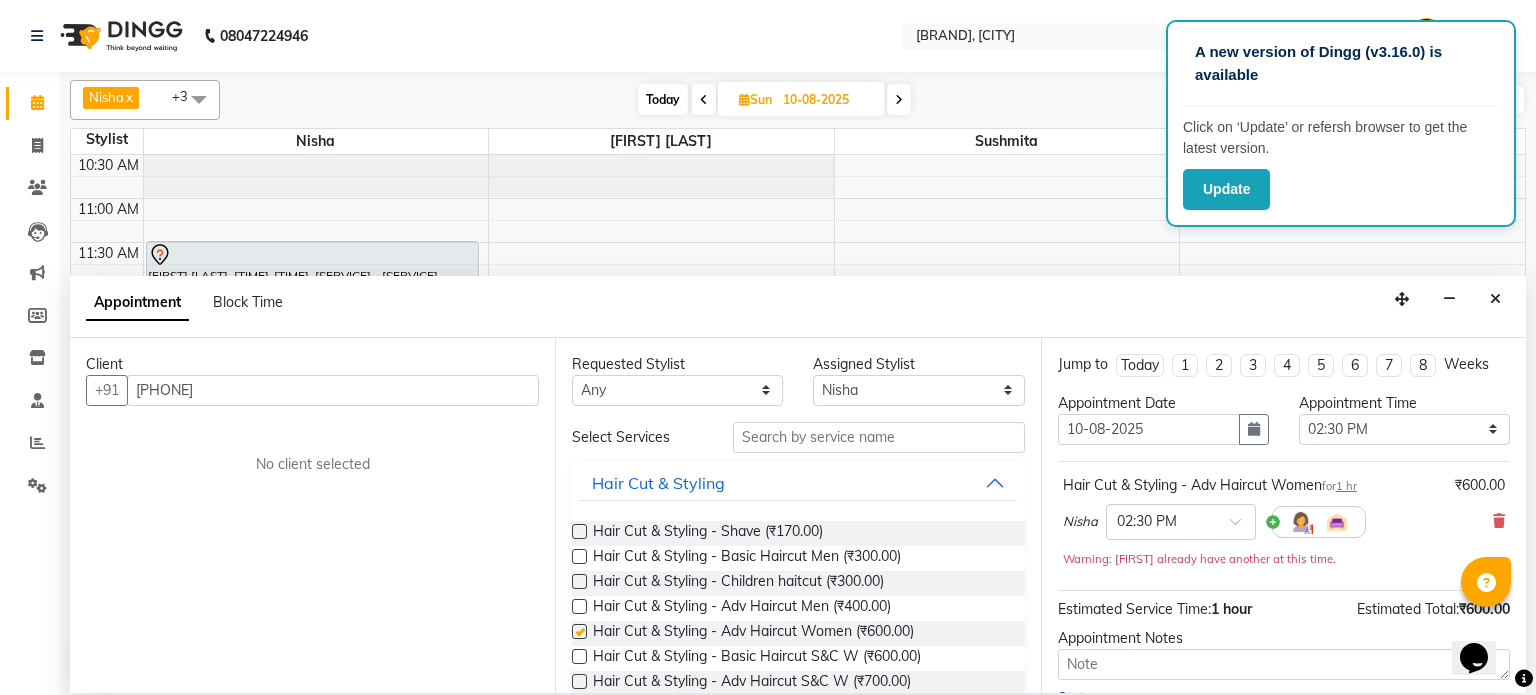 checkbox on "false" 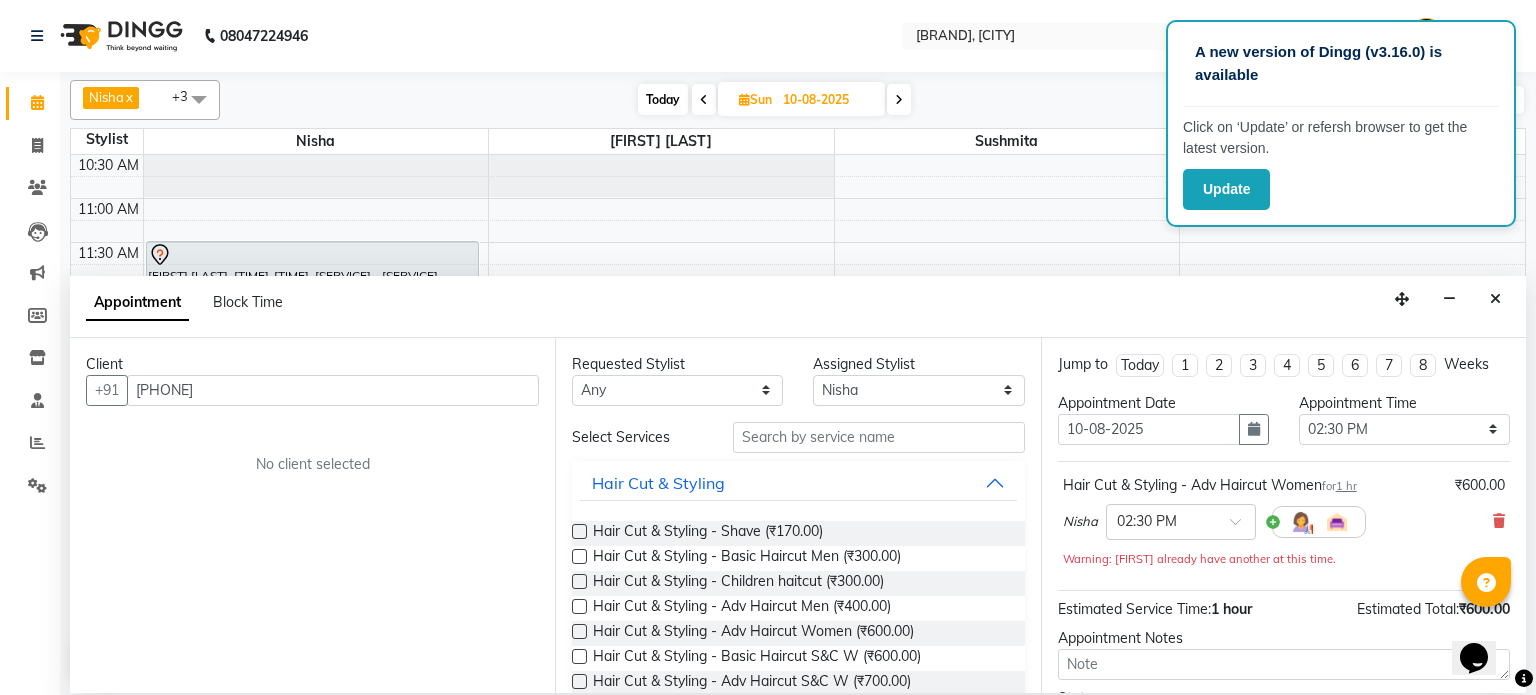 scroll, scrollTop: 173, scrollLeft: 0, axis: vertical 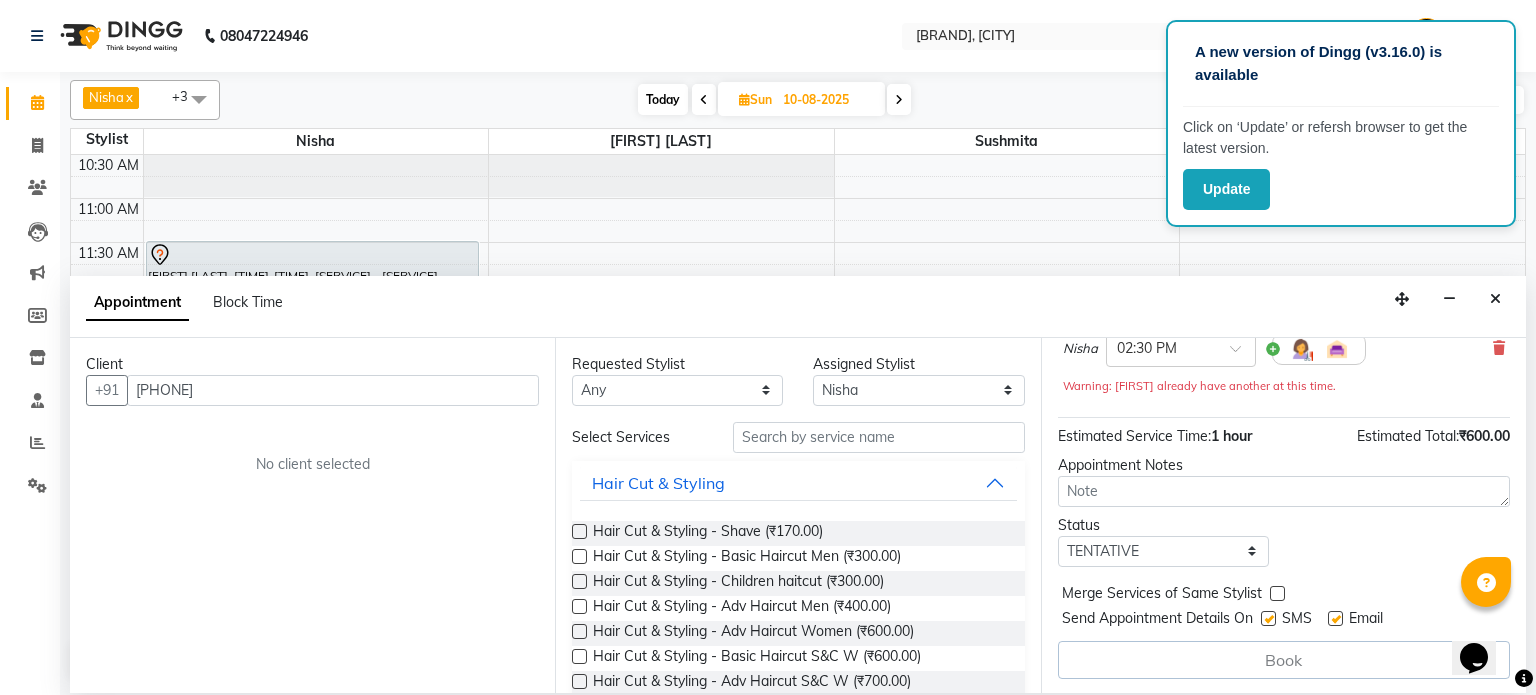 click on "Book" at bounding box center [1284, 660] 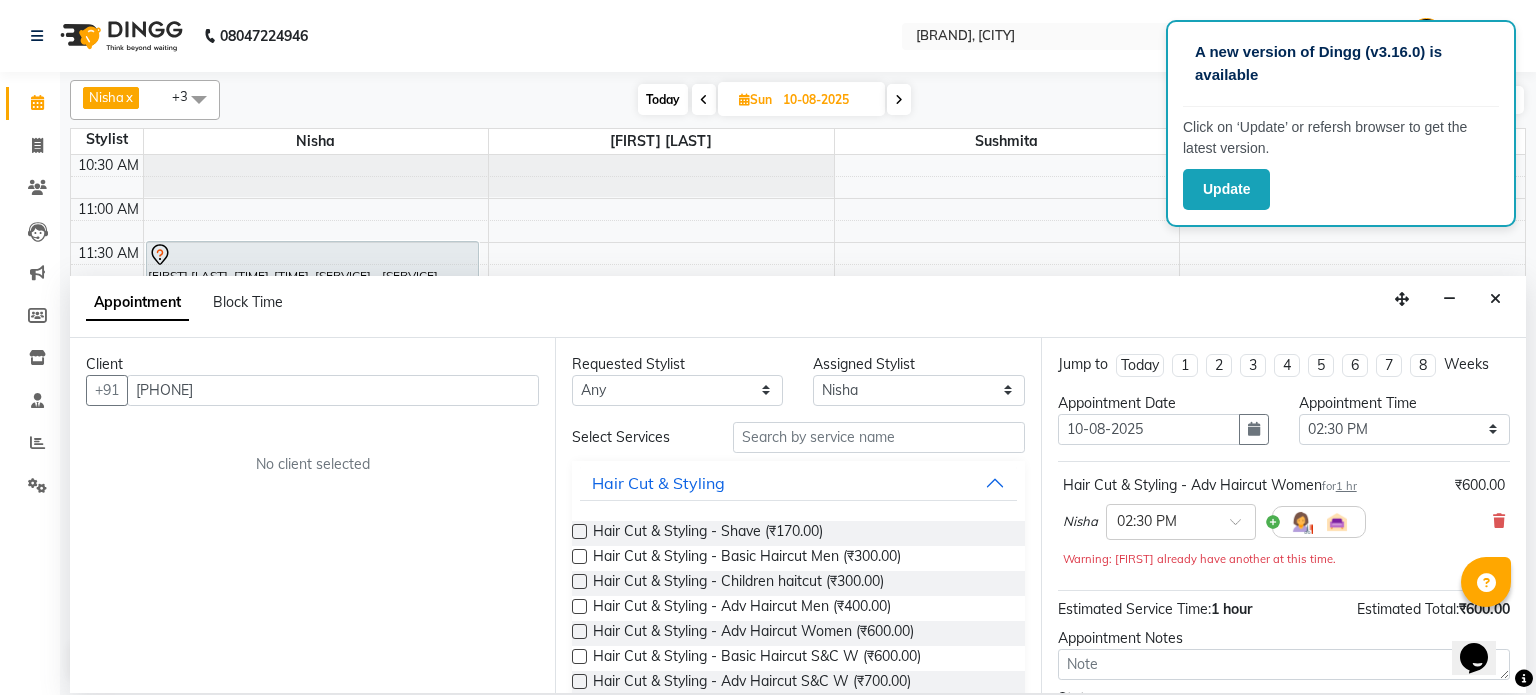 click on "Warning: [FIRST] already have another at this time." at bounding box center [1199, 559] 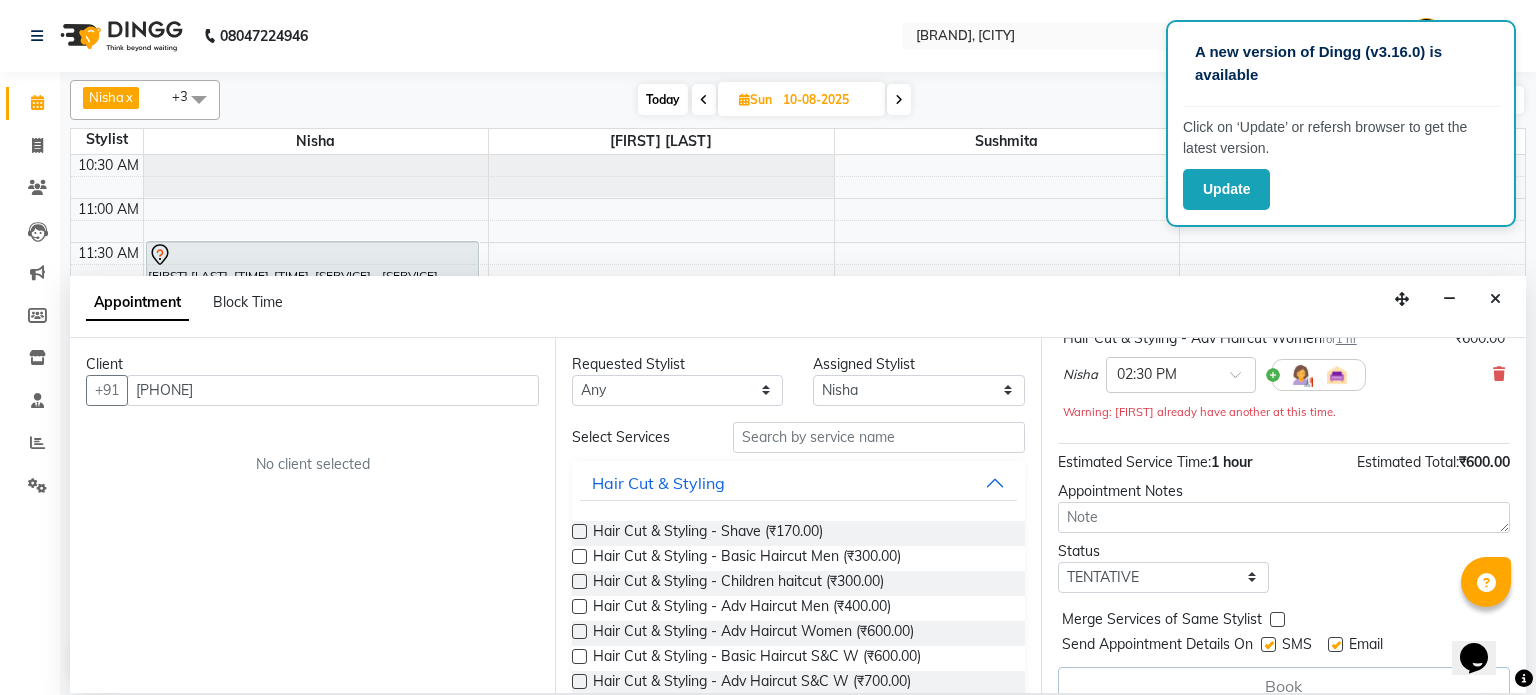 scroll, scrollTop: 0, scrollLeft: 0, axis: both 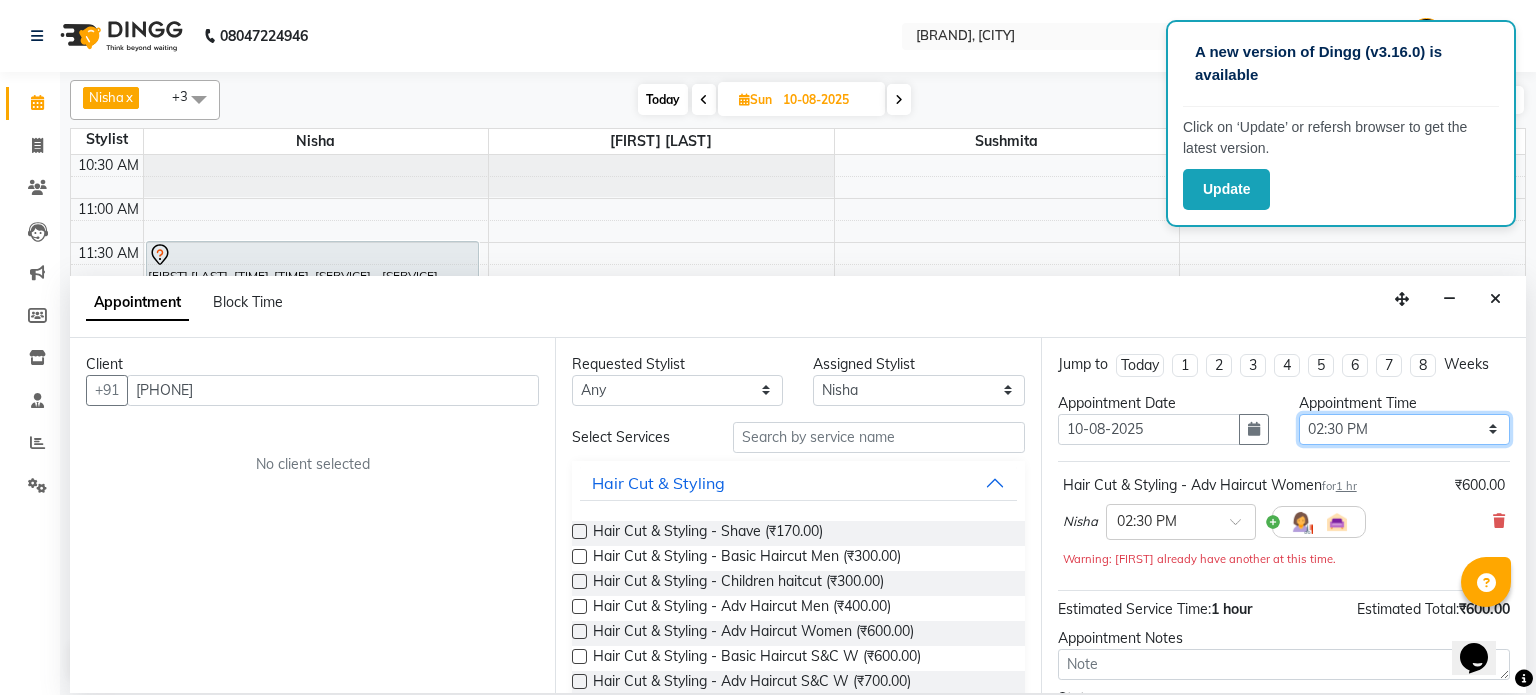 click on "Select 10:00 AM 10:15 AM 10:30 AM 10:45 AM 11:00 AM 11:15 AM 11:30 AM 11:45 AM 12:00 PM 12:15 PM 12:30 PM 12:45 PM 01:00 PM 01:15 PM 01:30 PM 01:45 PM 02:00 PM 02:15 PM 02:30 PM 02:45 PM 03:00 PM 03:15 PM 03:30 PM 03:45 PM 04:00 PM 04:15 PM 04:30 PM 04:45 PM 05:00 PM 05:15 PM 05:30 PM 05:45 PM 06:00 PM 06:15 PM 06:30 PM 06:45 PM 07:00 PM 07:15 PM 07:30 PM 07:45 PM 08:00 PM 08:15 PM 08:30 PM 08:45 PM 09:00 PM 09:15 PM 09:30 PM" at bounding box center [1404, 429] 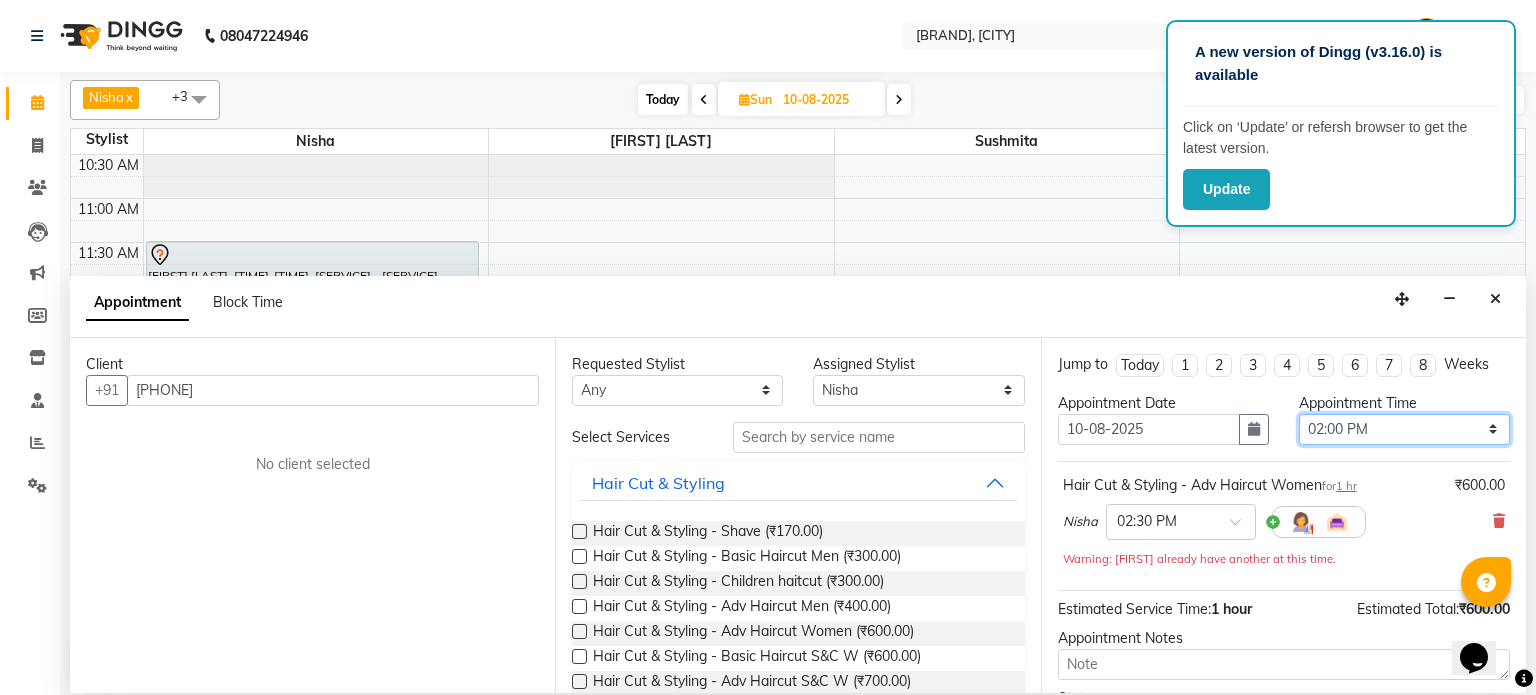 click on "Select 10:00 AM 10:15 AM 10:30 AM 10:45 AM 11:00 AM 11:15 AM 11:30 AM 11:45 AM 12:00 PM 12:15 PM 12:30 PM 12:45 PM 01:00 PM 01:15 PM 01:30 PM 01:45 PM 02:00 PM 02:15 PM 02:30 PM 02:45 PM 03:00 PM 03:15 PM 03:30 PM 03:45 PM 04:00 PM 04:15 PM 04:30 PM 04:45 PM 05:00 PM 05:15 PM 05:30 PM 05:45 PM 06:00 PM 06:15 PM 06:30 PM 06:45 PM 07:00 PM 07:15 PM 07:30 PM 07:45 PM 08:00 PM 08:15 PM 08:30 PM 08:45 PM 09:00 PM 09:15 PM 09:30 PM" at bounding box center [1404, 429] 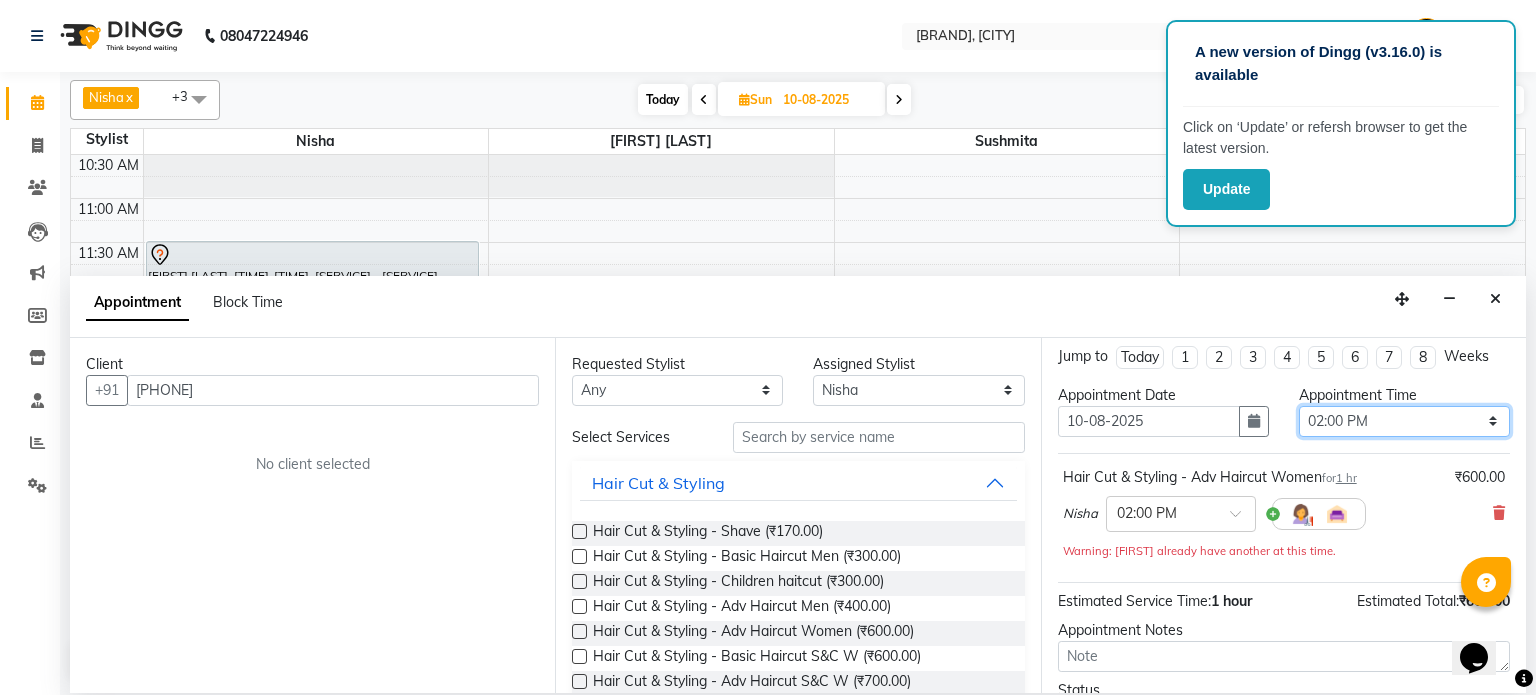 scroll, scrollTop: 0, scrollLeft: 0, axis: both 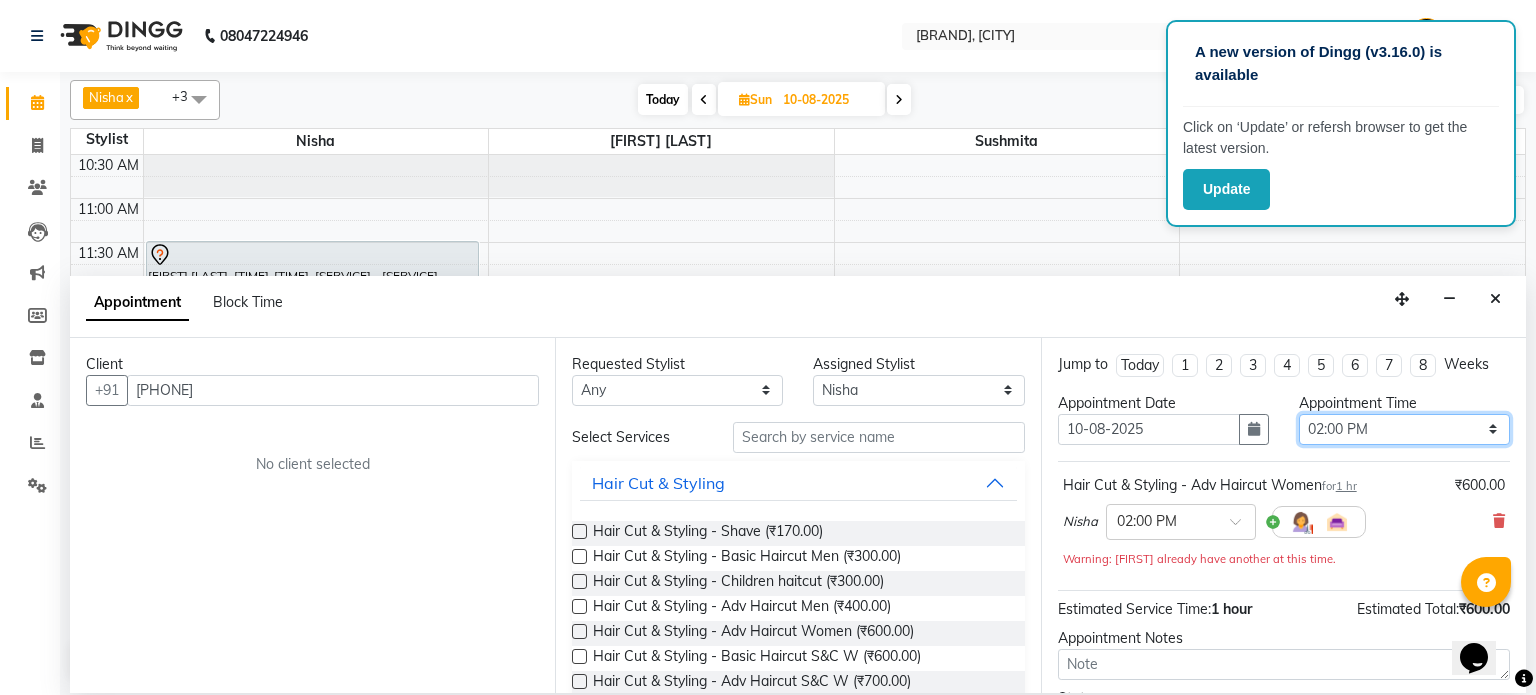 click on "Select 10:00 AM 10:15 AM 10:30 AM 10:45 AM 11:00 AM 11:15 AM 11:30 AM 11:45 AM 12:00 PM 12:15 PM 12:30 PM 12:45 PM 01:00 PM 01:15 PM 01:30 PM 01:45 PM 02:00 PM 02:15 PM 02:30 PM 02:45 PM 03:00 PM 03:15 PM 03:30 PM 03:45 PM 04:00 PM 04:15 PM 04:30 PM 04:45 PM 05:00 PM 05:15 PM 05:30 PM 05:45 PM 06:00 PM 06:15 PM 06:30 PM 06:45 PM 07:00 PM 07:15 PM 07:30 PM 07:45 PM 08:00 PM 08:15 PM 08:30 PM 08:45 PM 09:00 PM 09:15 PM 09:30 PM" at bounding box center (1404, 429) 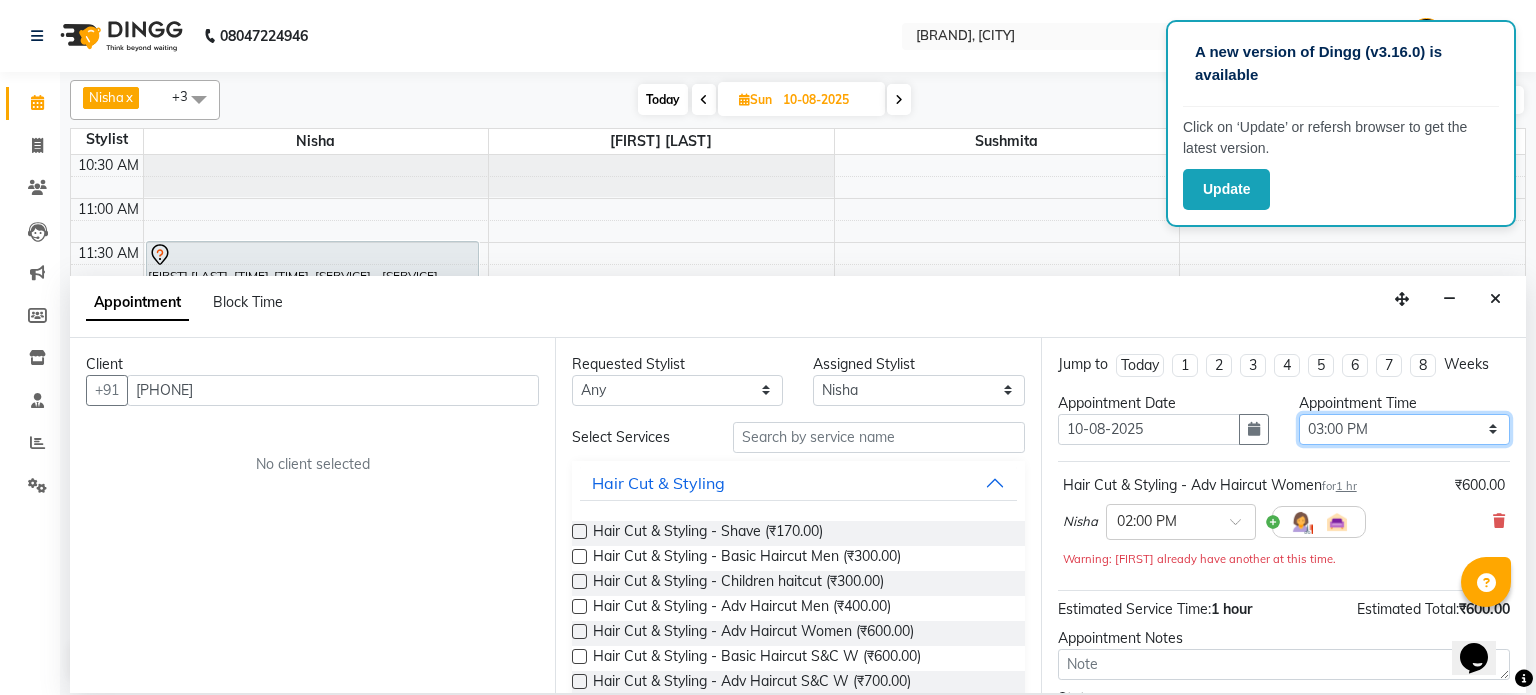 click on "Select 10:00 AM 10:15 AM 10:30 AM 10:45 AM 11:00 AM 11:15 AM 11:30 AM 11:45 AM 12:00 PM 12:15 PM 12:30 PM 12:45 PM 01:00 PM 01:15 PM 01:30 PM 01:45 PM 02:00 PM 02:15 PM 02:30 PM 02:45 PM 03:00 PM 03:15 PM 03:30 PM 03:45 PM 04:00 PM 04:15 PM 04:30 PM 04:45 PM 05:00 PM 05:15 PM 05:30 PM 05:45 PM 06:00 PM 06:15 PM 06:30 PM 06:45 PM 07:00 PM 07:15 PM 07:30 PM 07:45 PM 08:00 PM 08:15 PM 08:30 PM 08:45 PM 09:00 PM 09:15 PM 09:30 PM" at bounding box center [1404, 429] 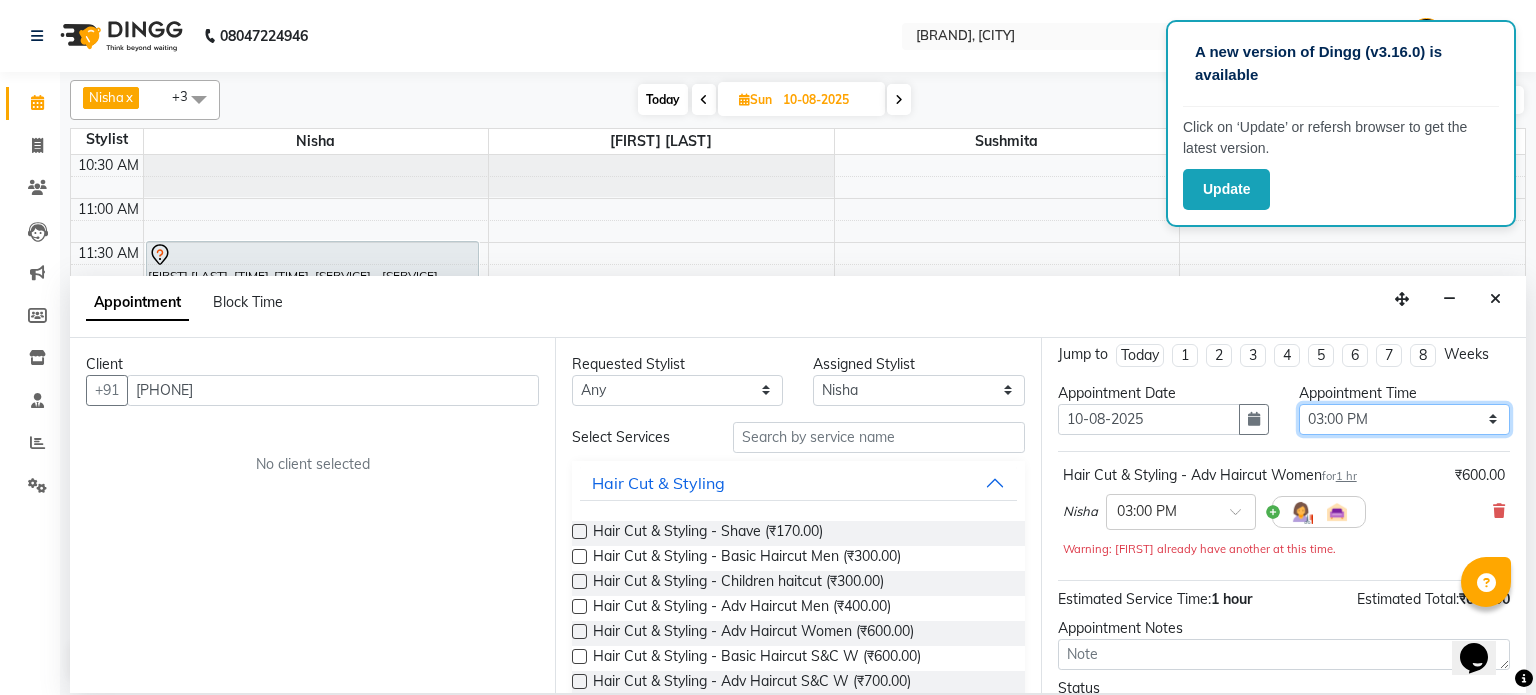 scroll, scrollTop: 0, scrollLeft: 0, axis: both 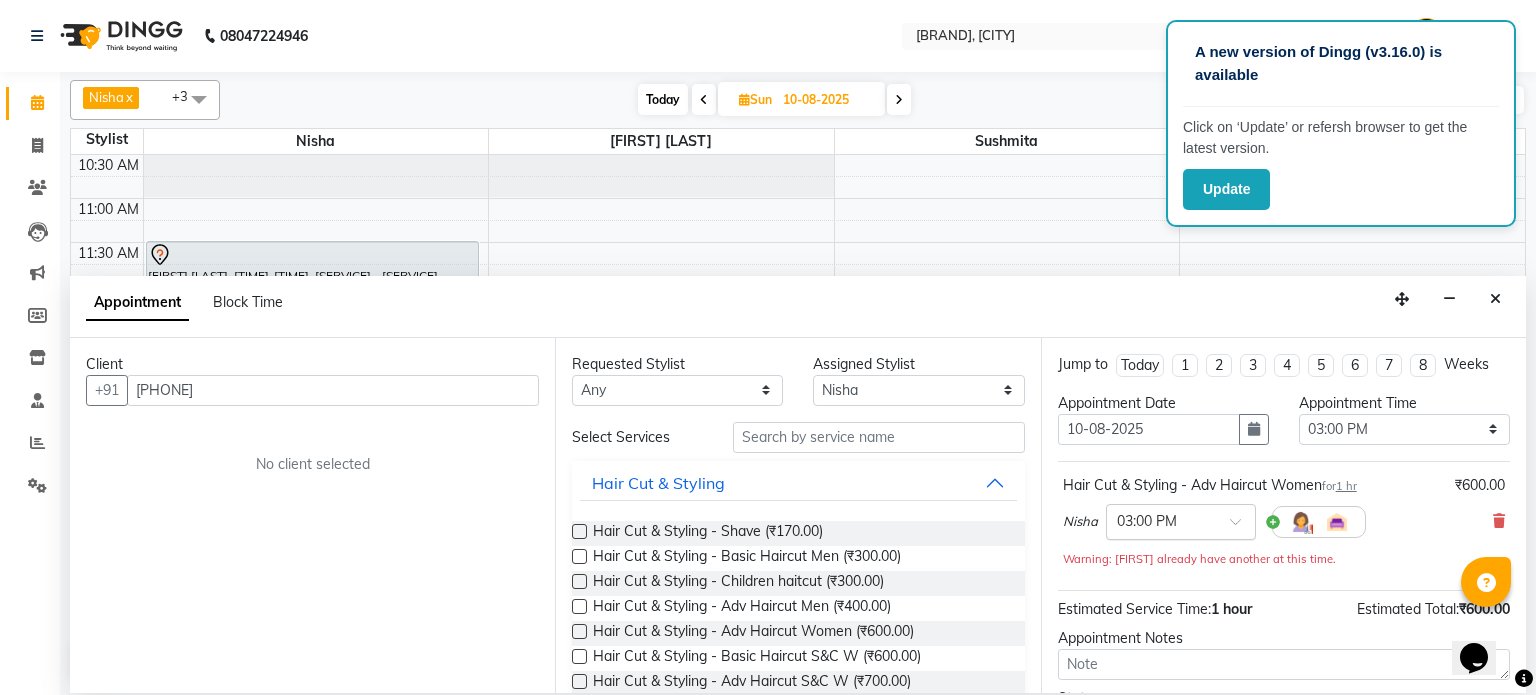 click at bounding box center (1161, 520) 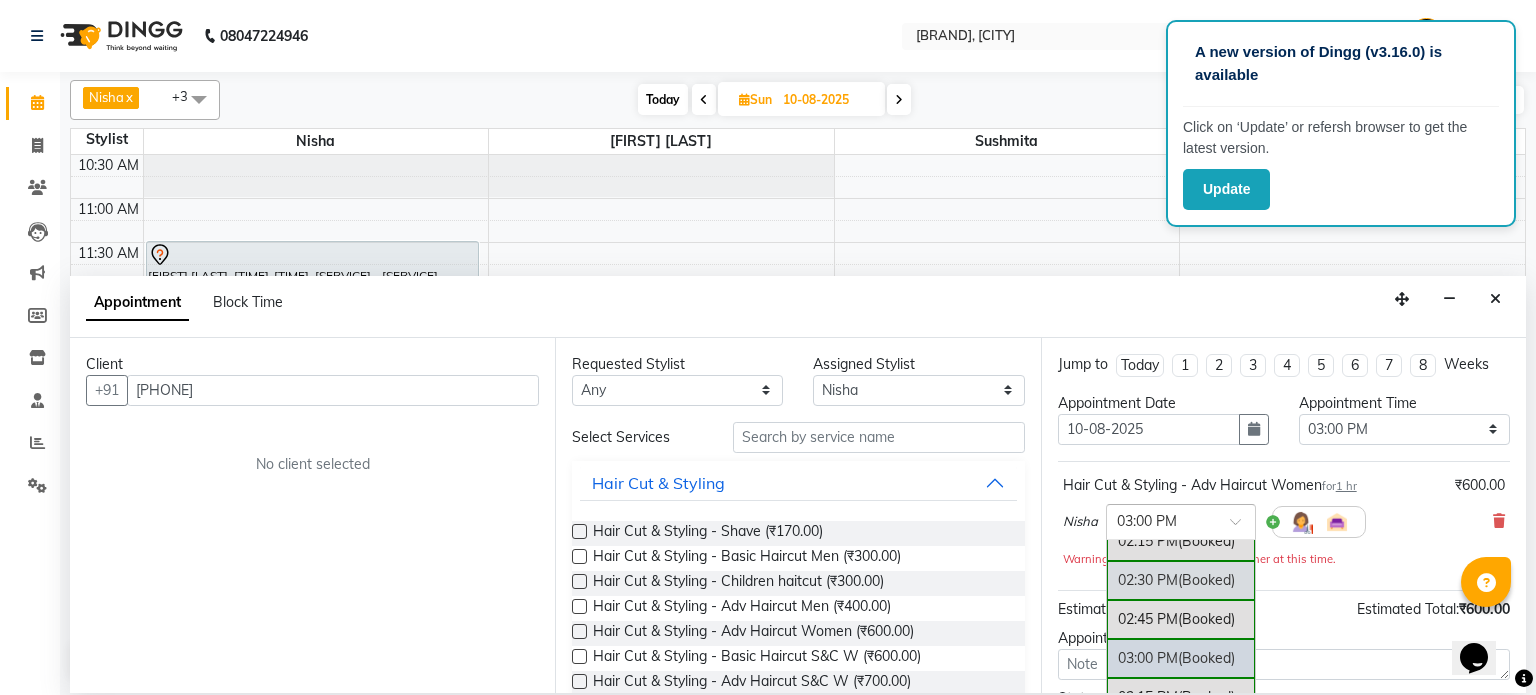 scroll, scrollTop: 680, scrollLeft: 0, axis: vertical 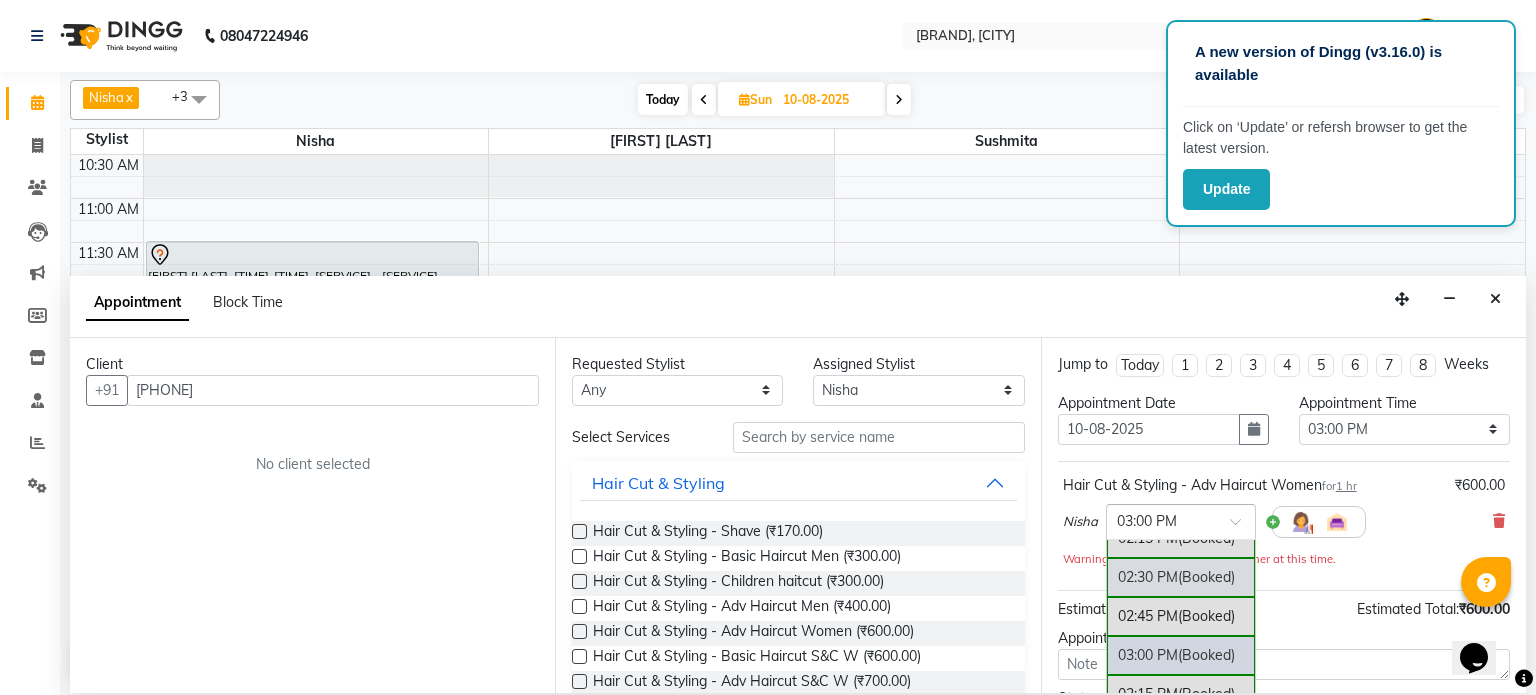 click on "02:30 PM   (Booked)" at bounding box center (1181, 577) 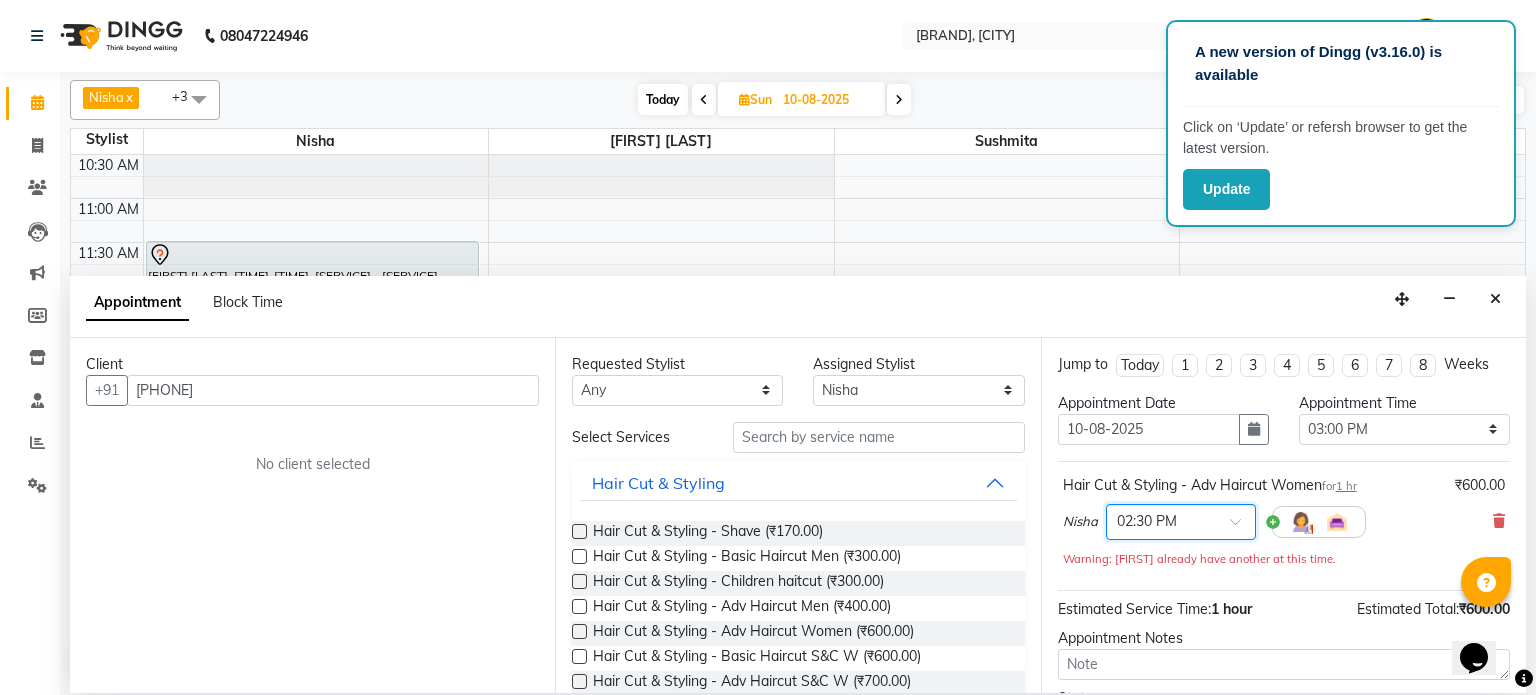 scroll, scrollTop: 173, scrollLeft: 0, axis: vertical 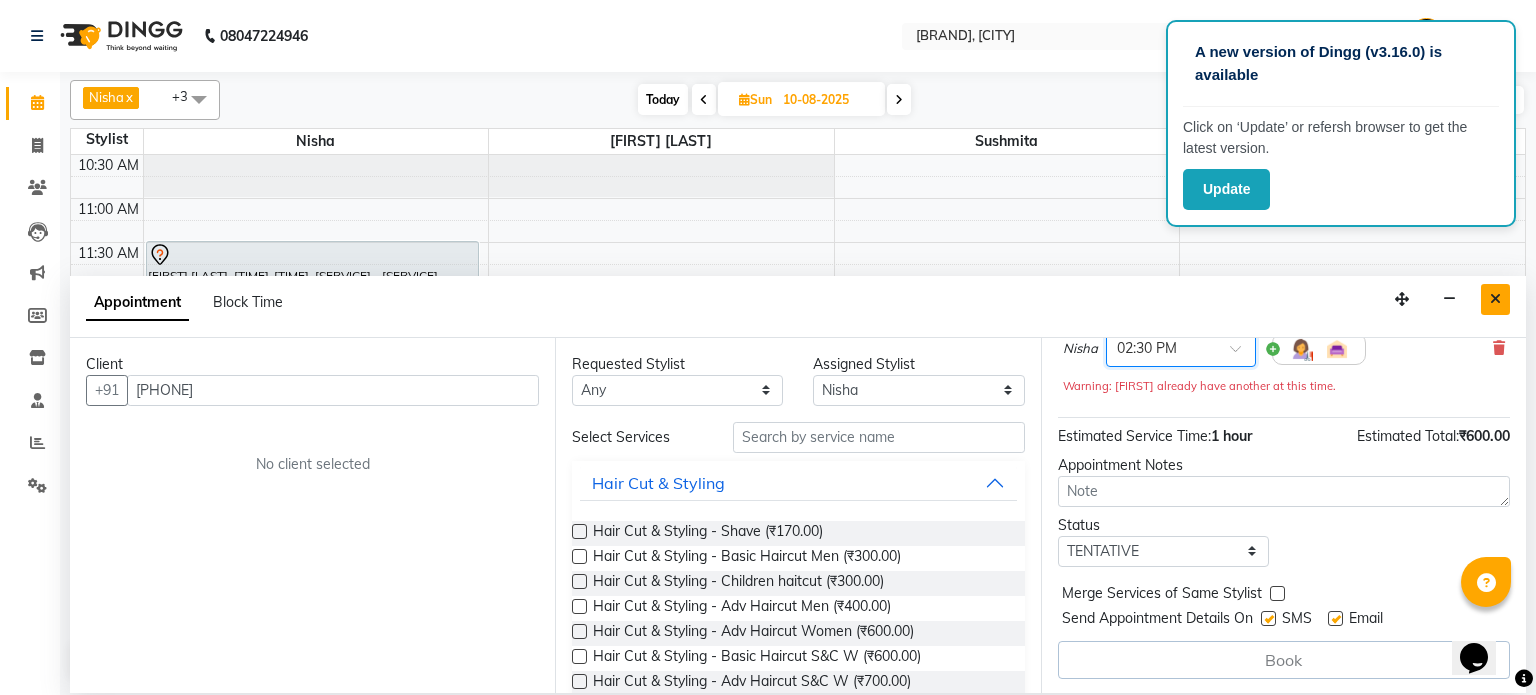 click at bounding box center (1495, 299) 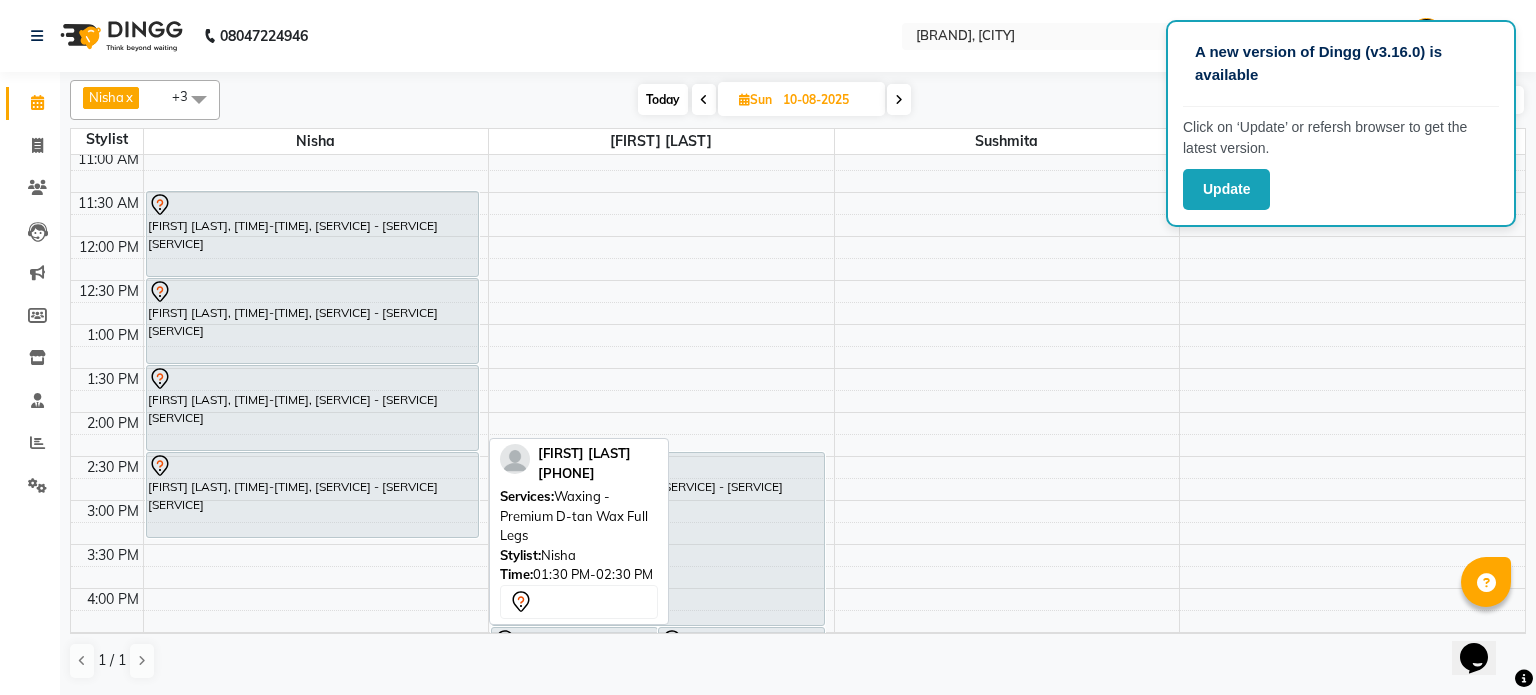 scroll, scrollTop: 183, scrollLeft: 0, axis: vertical 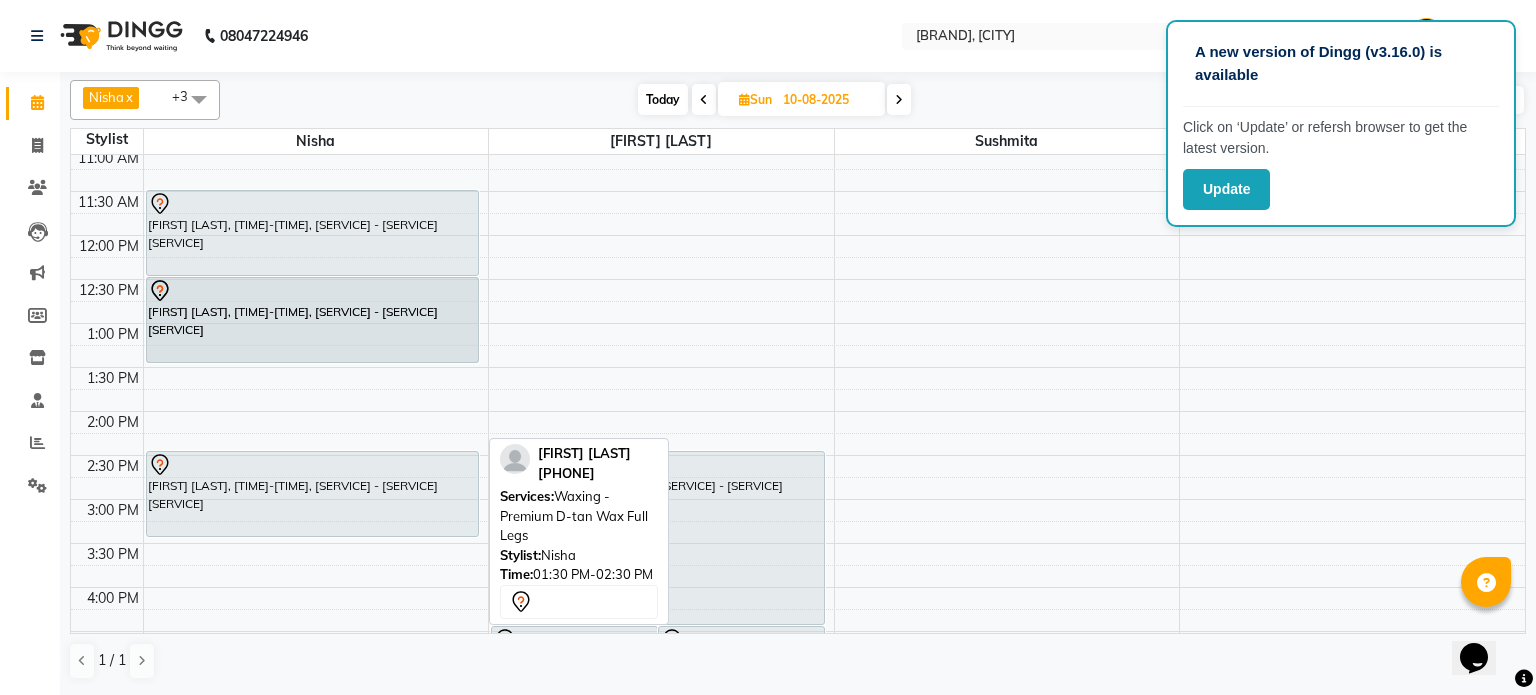 drag, startPoint x: 300, startPoint y: 415, endPoint x: 292, endPoint y: 318, distance: 97.32934 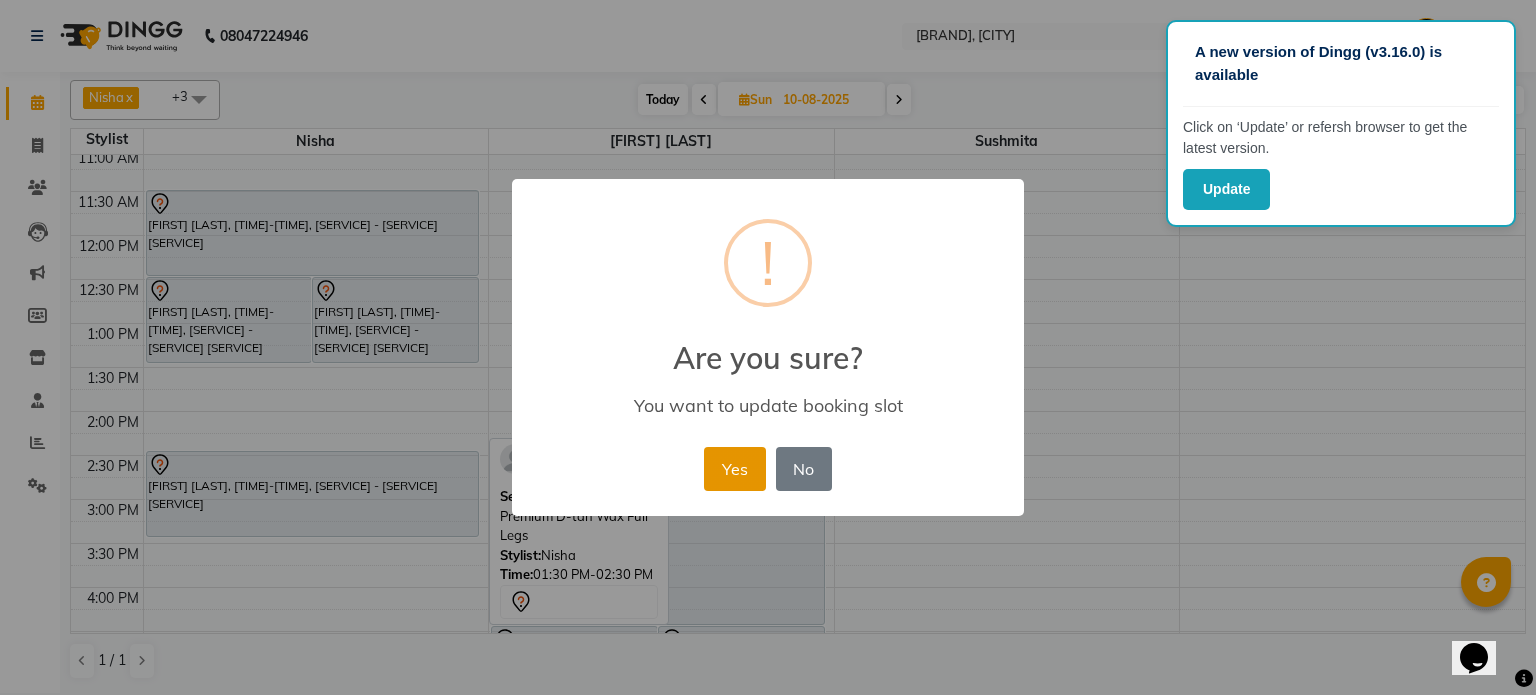 click on "Yes" at bounding box center (734, 469) 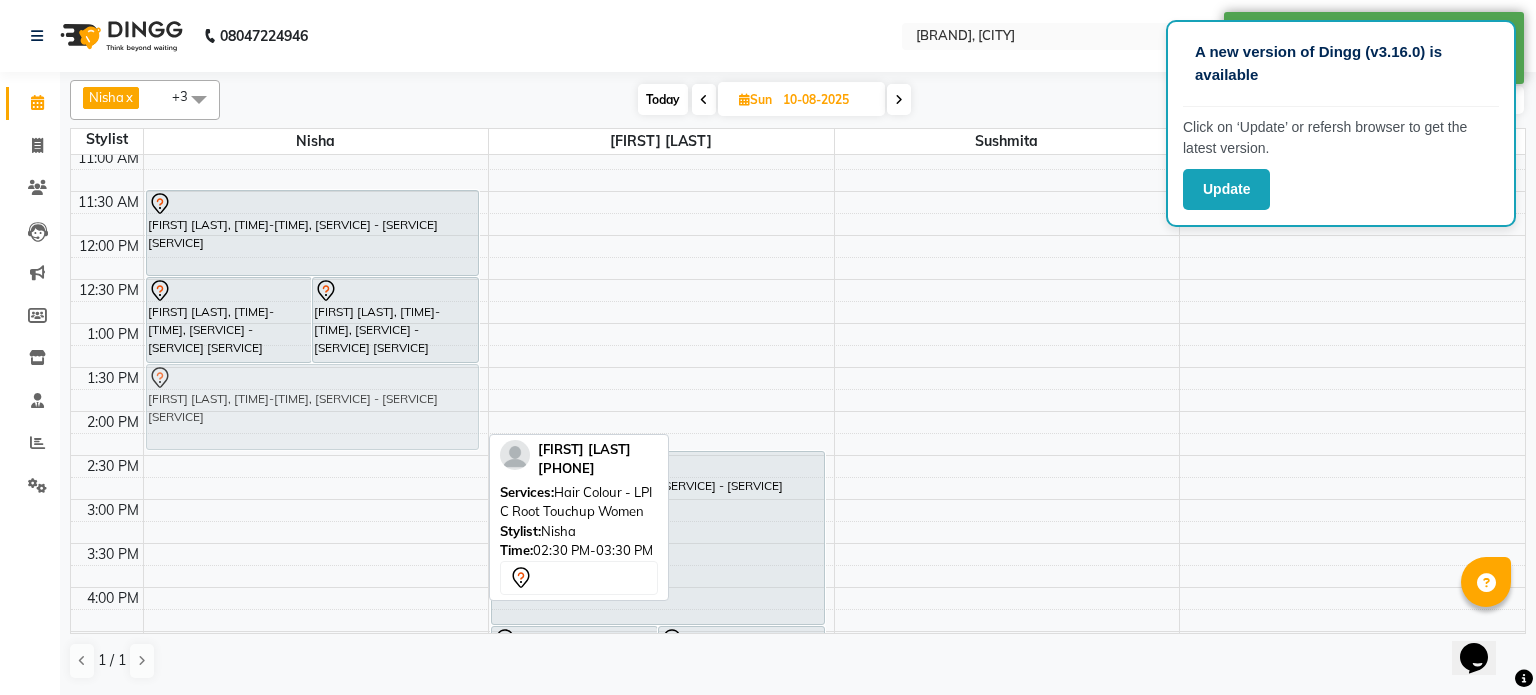 drag, startPoint x: 324, startPoint y: 495, endPoint x: 314, endPoint y: 411, distance: 84.59315 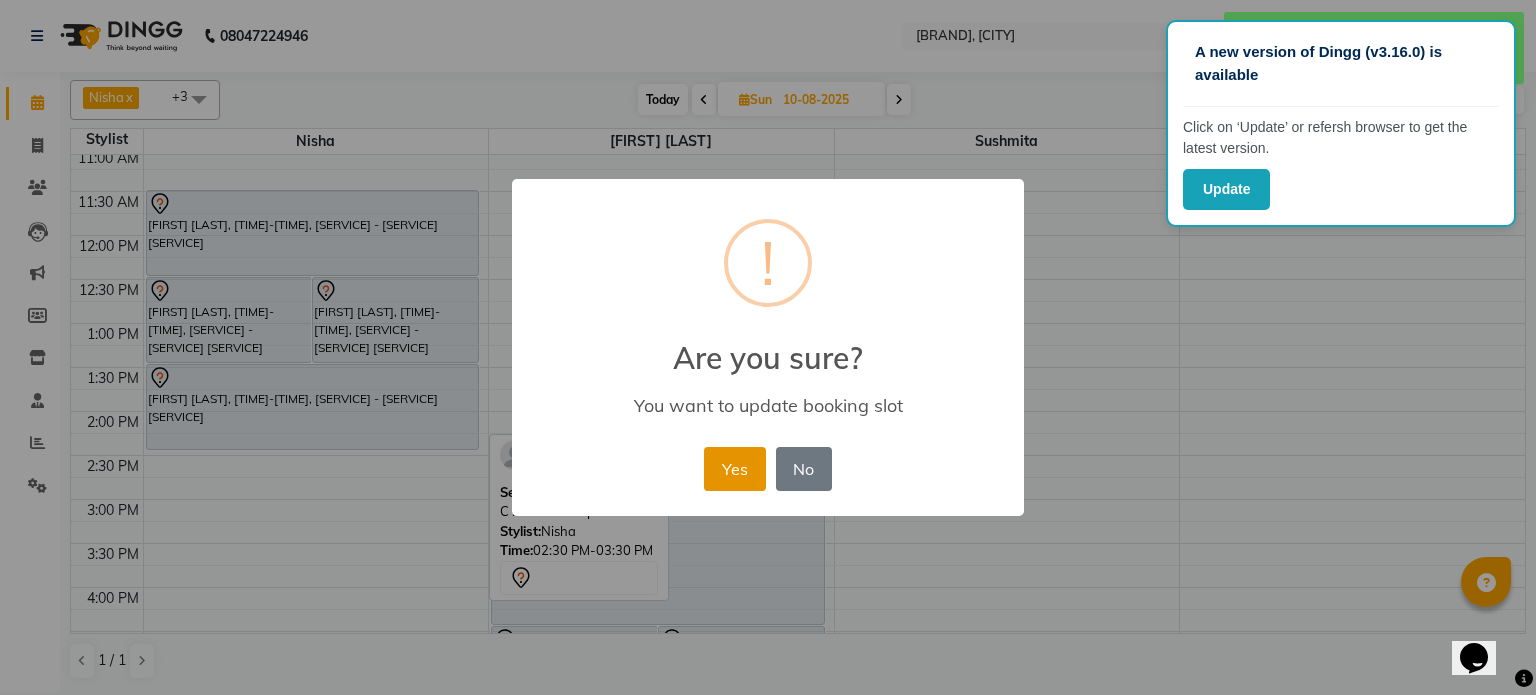 click on "Yes" at bounding box center [734, 469] 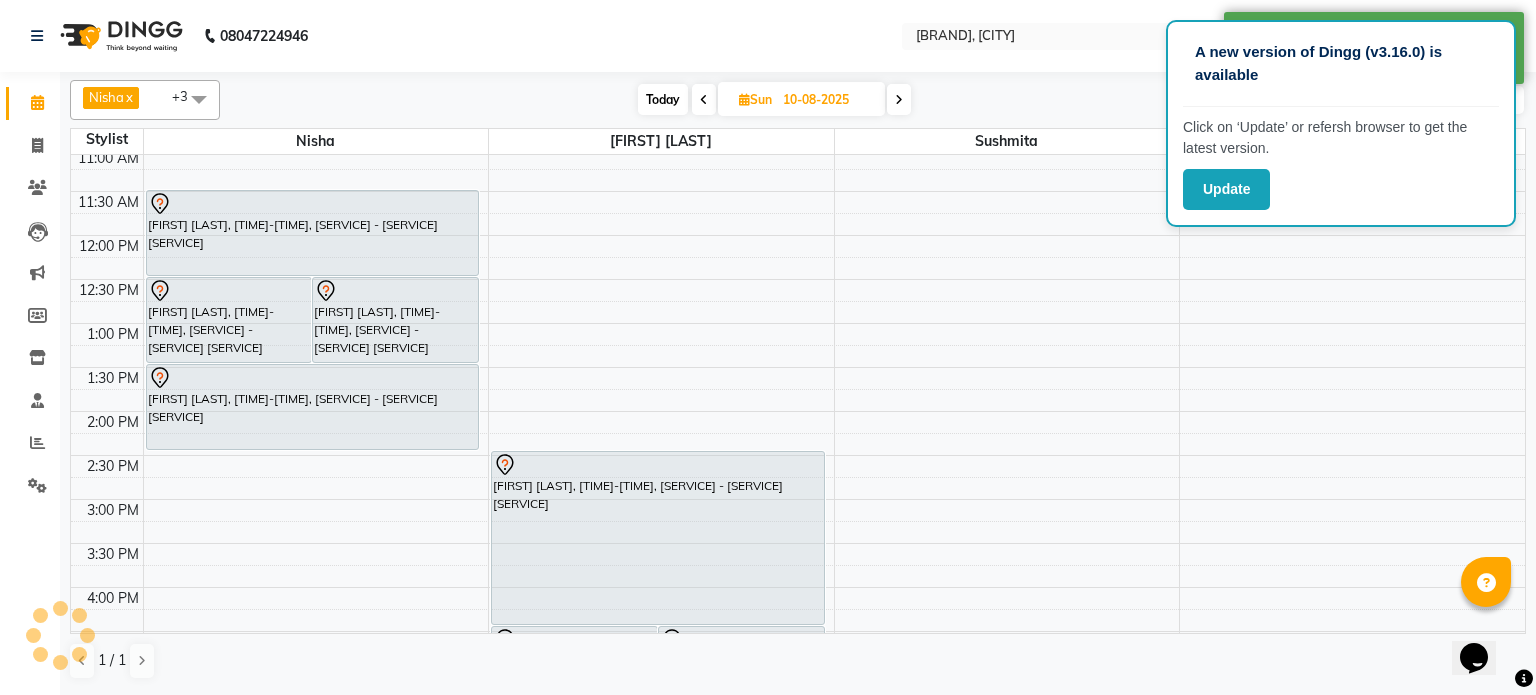 click on "[FIRST] [LAST], [TIME]-[TIME], [SERVICE] - [SERVICE] [SERVICE]             [FIRST] [LAST], [TIME]-[TIME], [SERVICE] - [SERVICE] [SERVICE]             [FIRST] [LAST], [TIME]-[TIME], [SERVICE] - [SERVICE] [SERVICE]             [FIRST] [LAST], [TIME]-[TIME], [SERVICE] - [SERVICE] [SERVICE]             [FIRST] [LAST], [TIME]-[TIME], [SERVICE] - [SERVICE] [SERVICE]             [FIRST] [LAST], [TIME]-[TIME], [SERVICE] - [SERVICE] [SERVICE]             [FIRST] [LAST], [TIME]-[TIME], [SERVICE] - [SERVICE] [SERVICE]             [FIRST] [LAST], [TIME]-[TIME], [SERVICE] - [SERVICE] [SERVICE]             [FIRST] [LAST], [TIME]-[TIME], [SERVICE] - [SERVICE]" at bounding box center [798, 543] 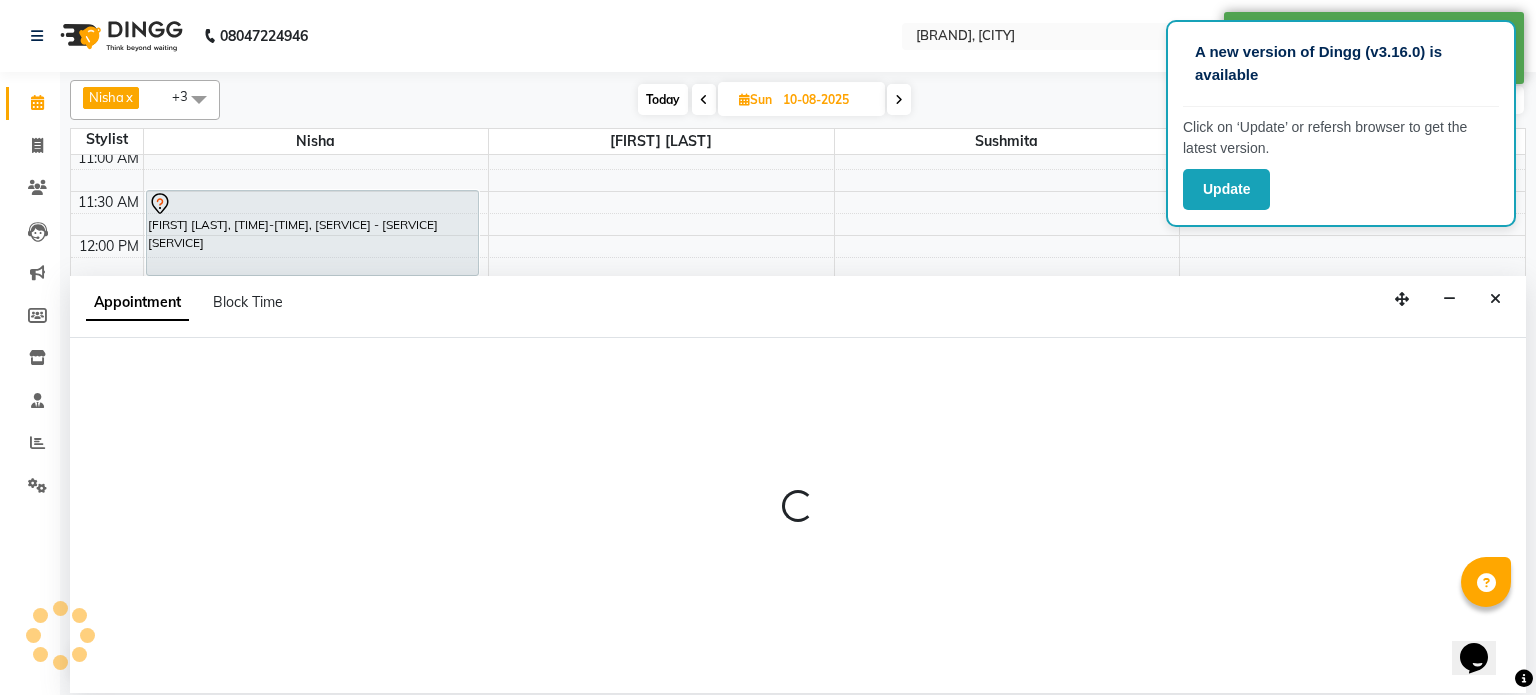 select on "17268" 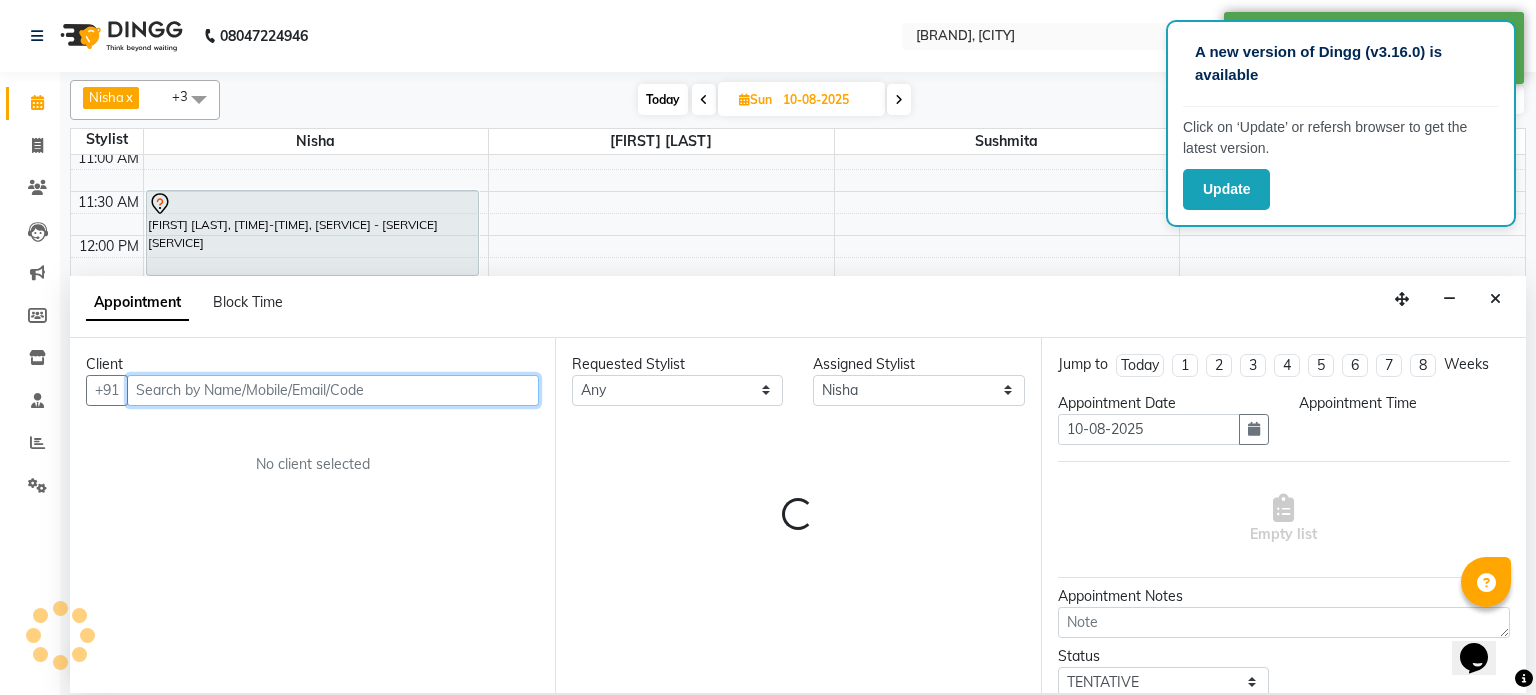 select on "870" 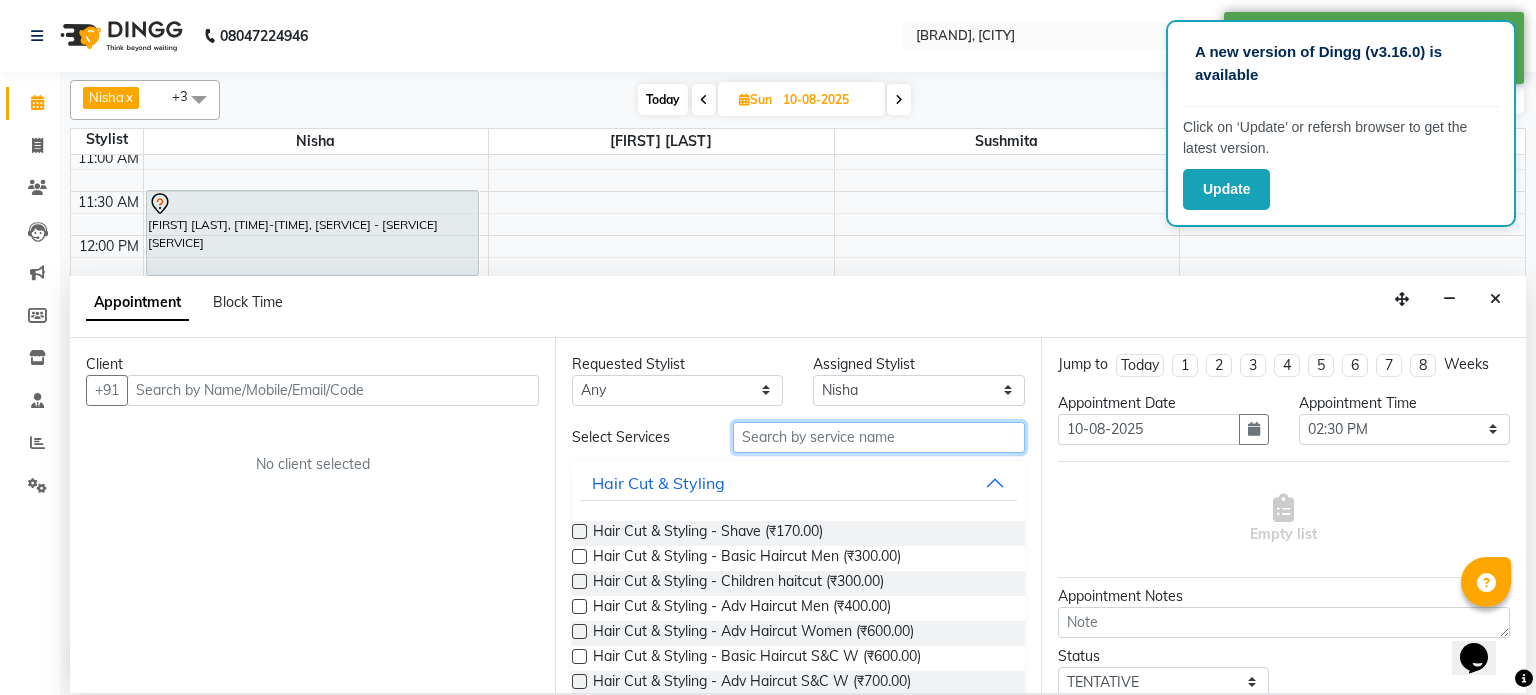 click at bounding box center [879, 437] 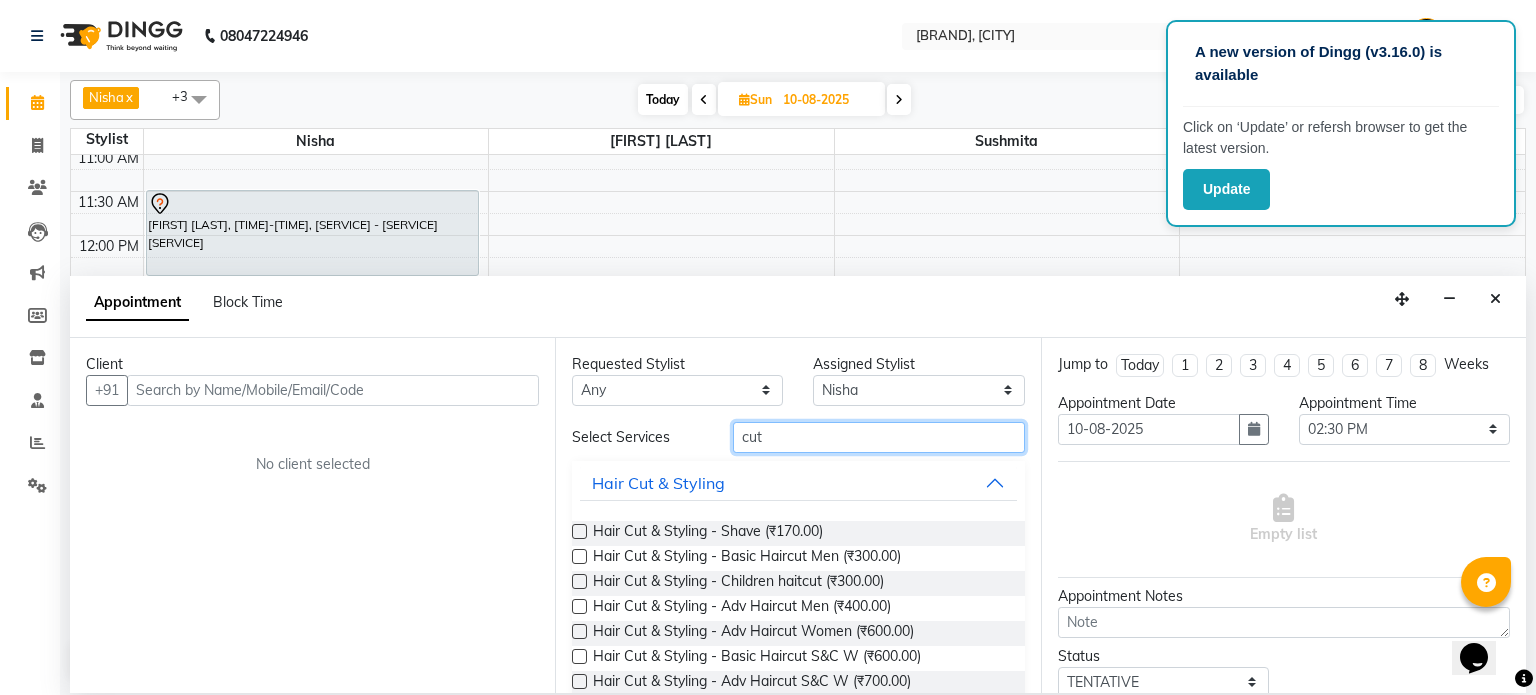 type on "cut" 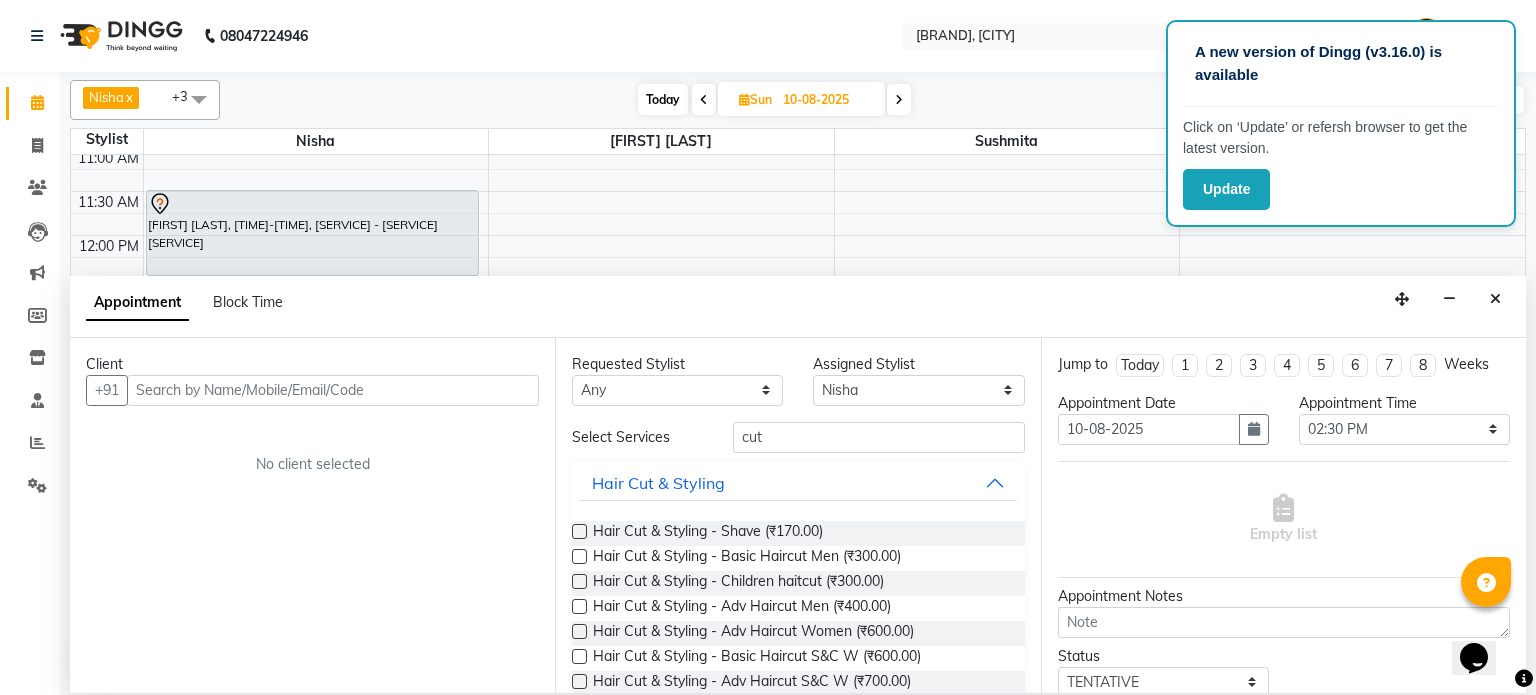 click at bounding box center [579, 656] 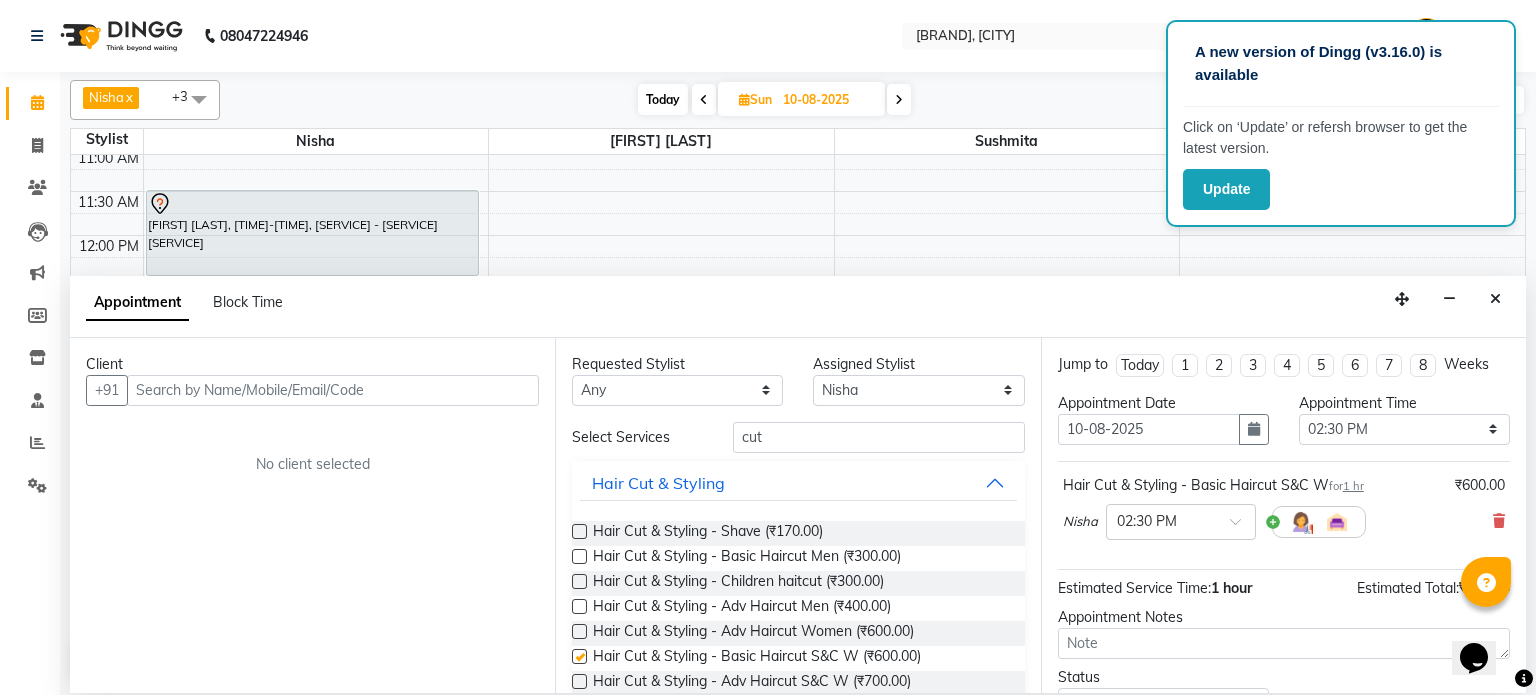 checkbox on "false" 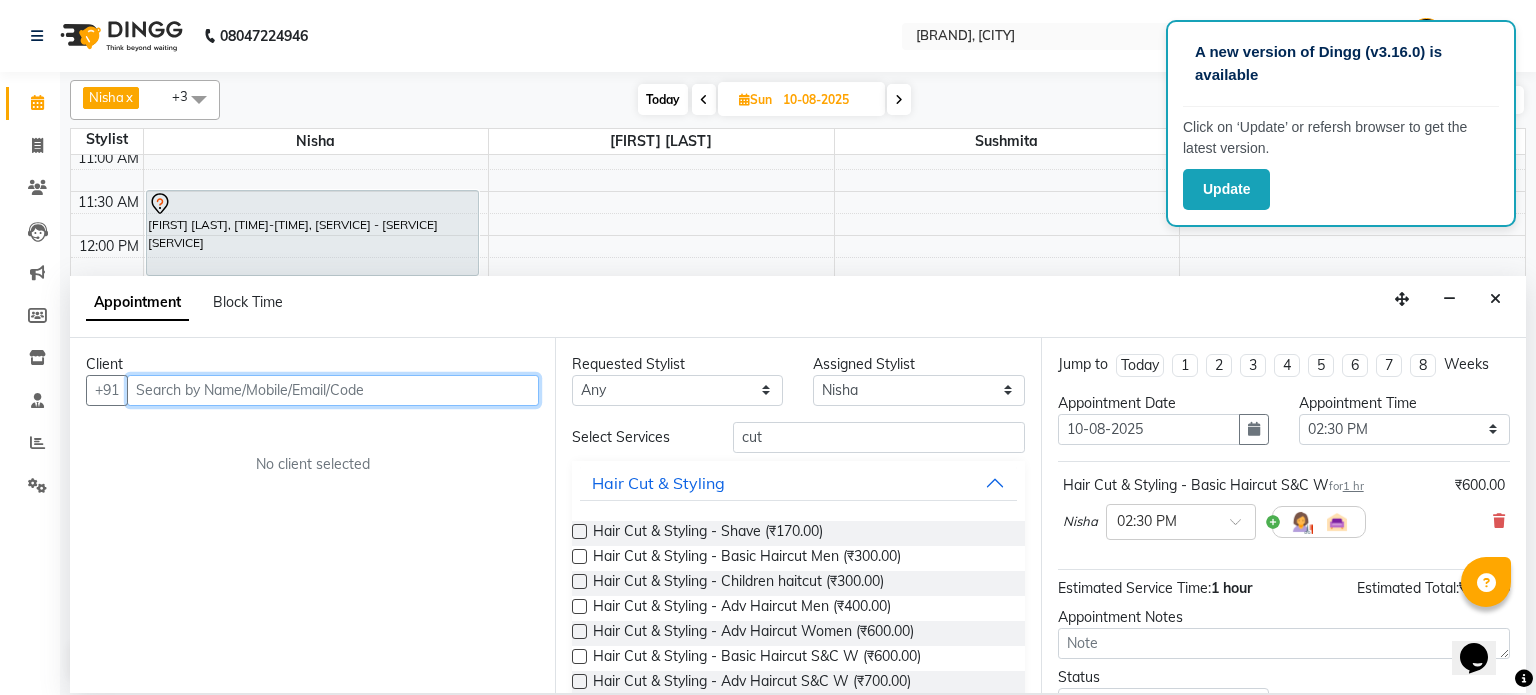 click at bounding box center (333, 390) 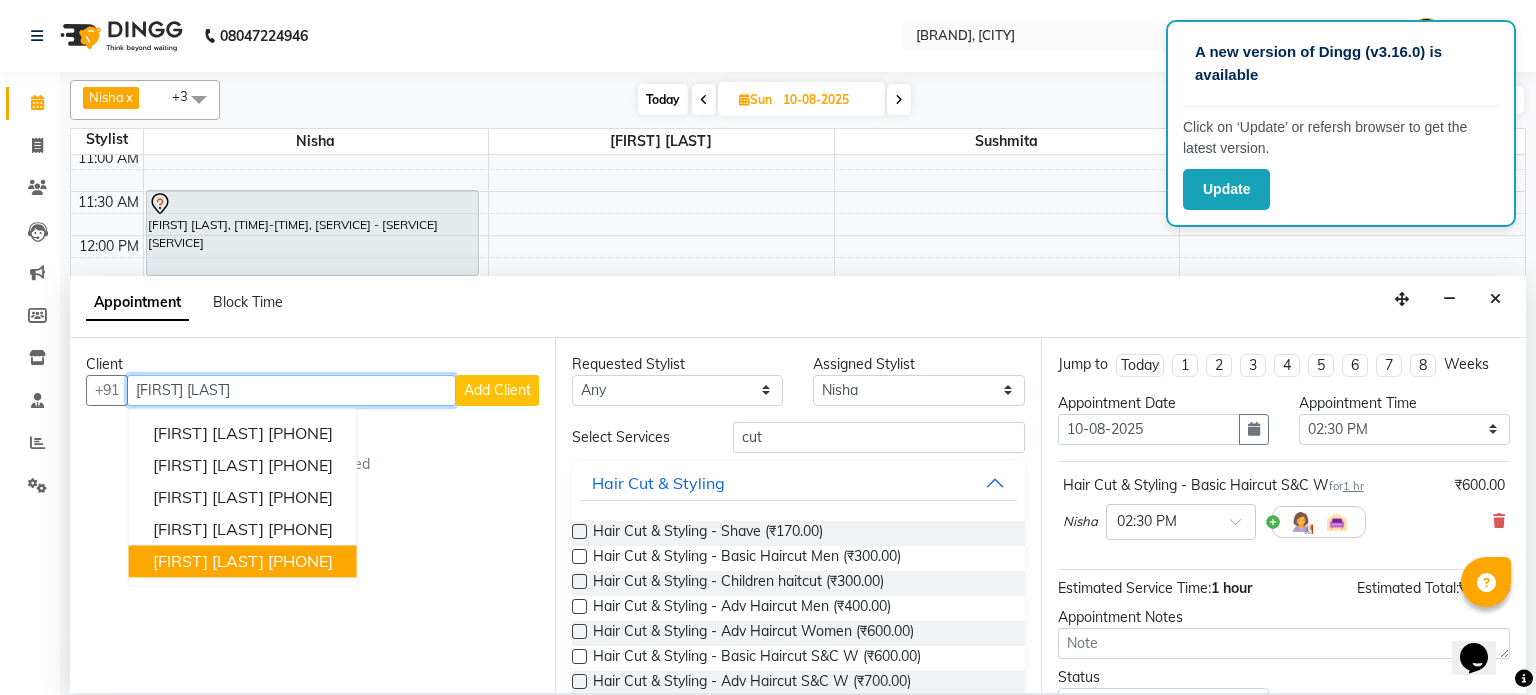 click on "[FIRST] [LAST] [PHONE]" at bounding box center [243, 561] 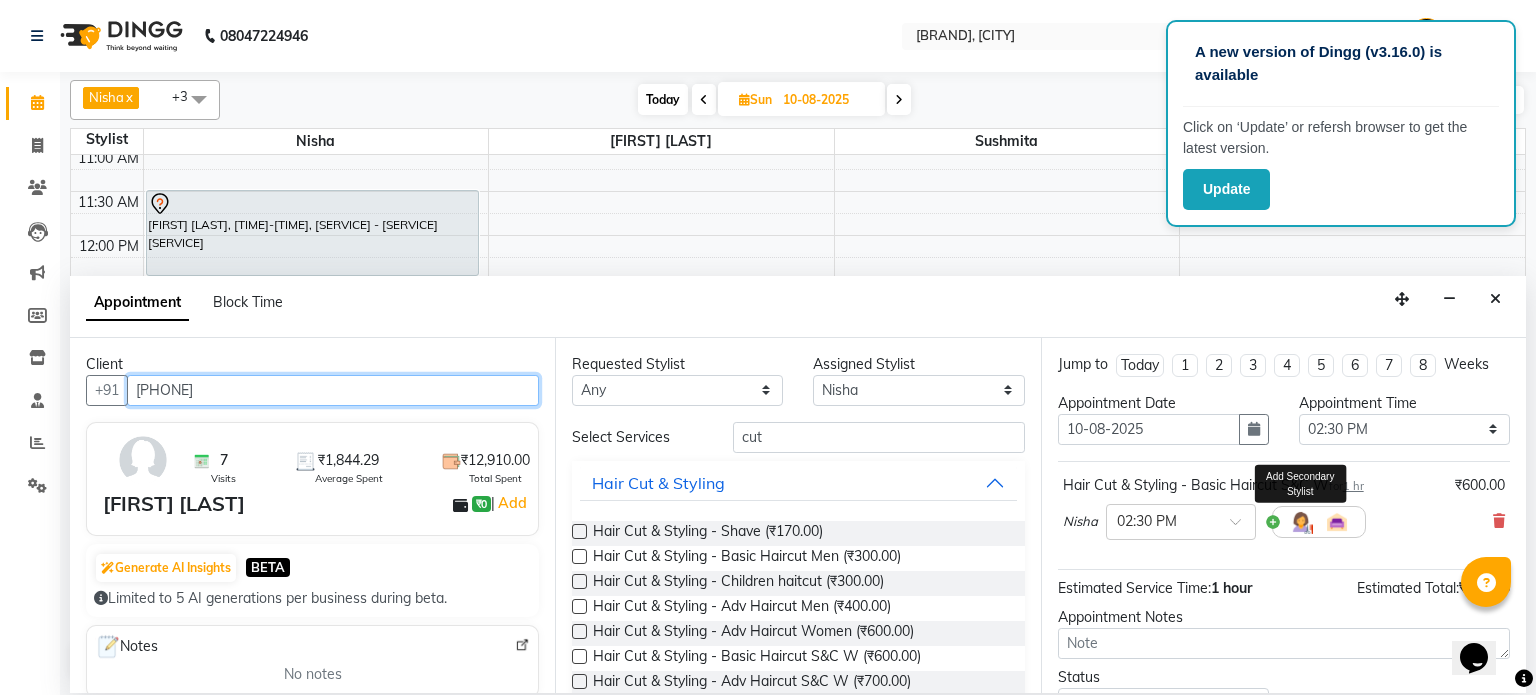 scroll, scrollTop: 151, scrollLeft: 0, axis: vertical 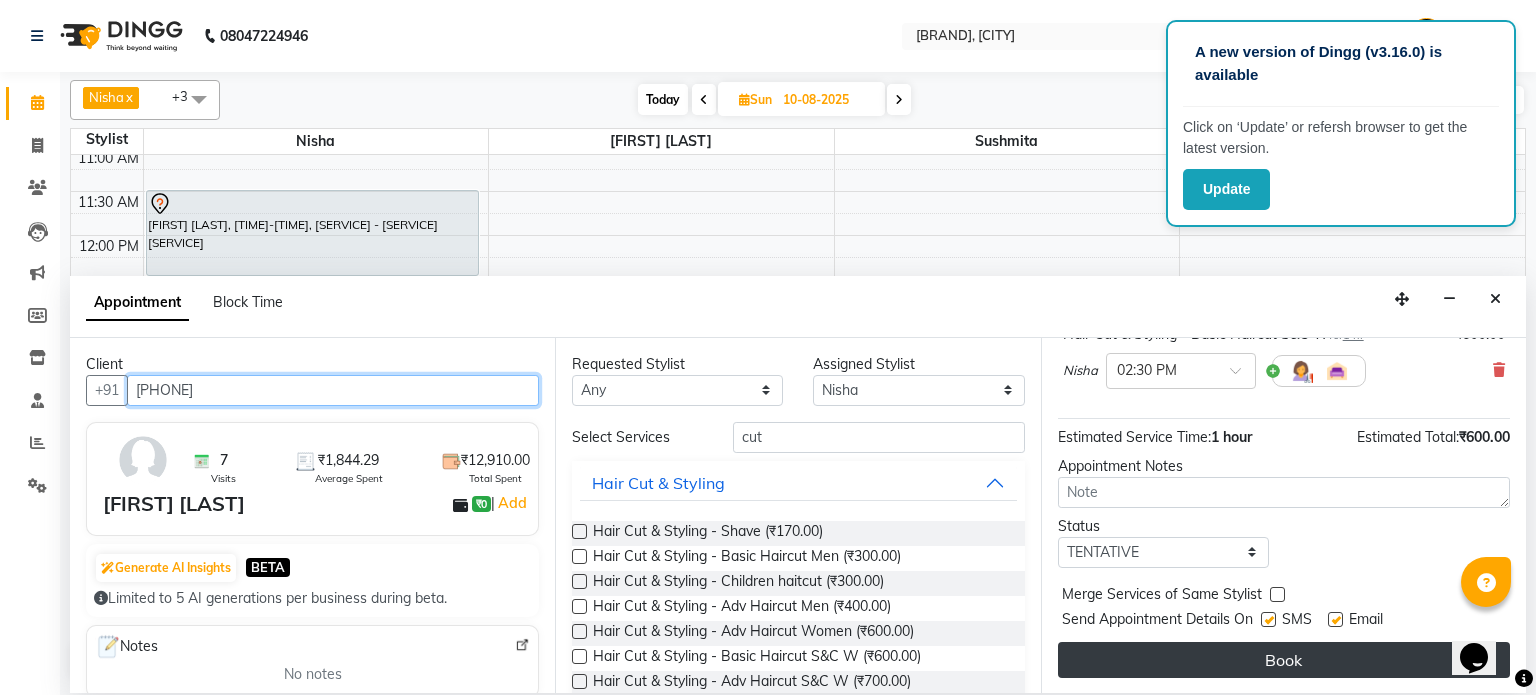 type on "[PHONE]" 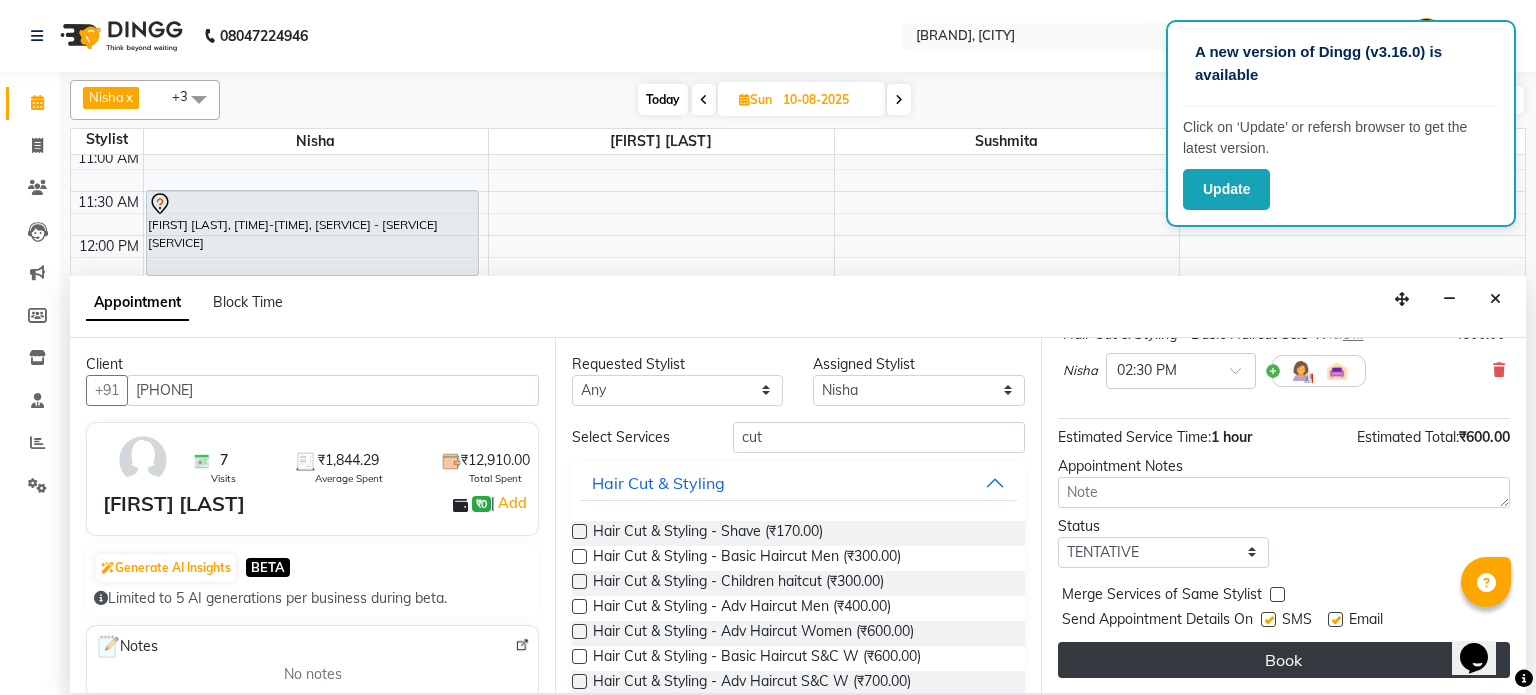 click on "Book" at bounding box center (1284, 660) 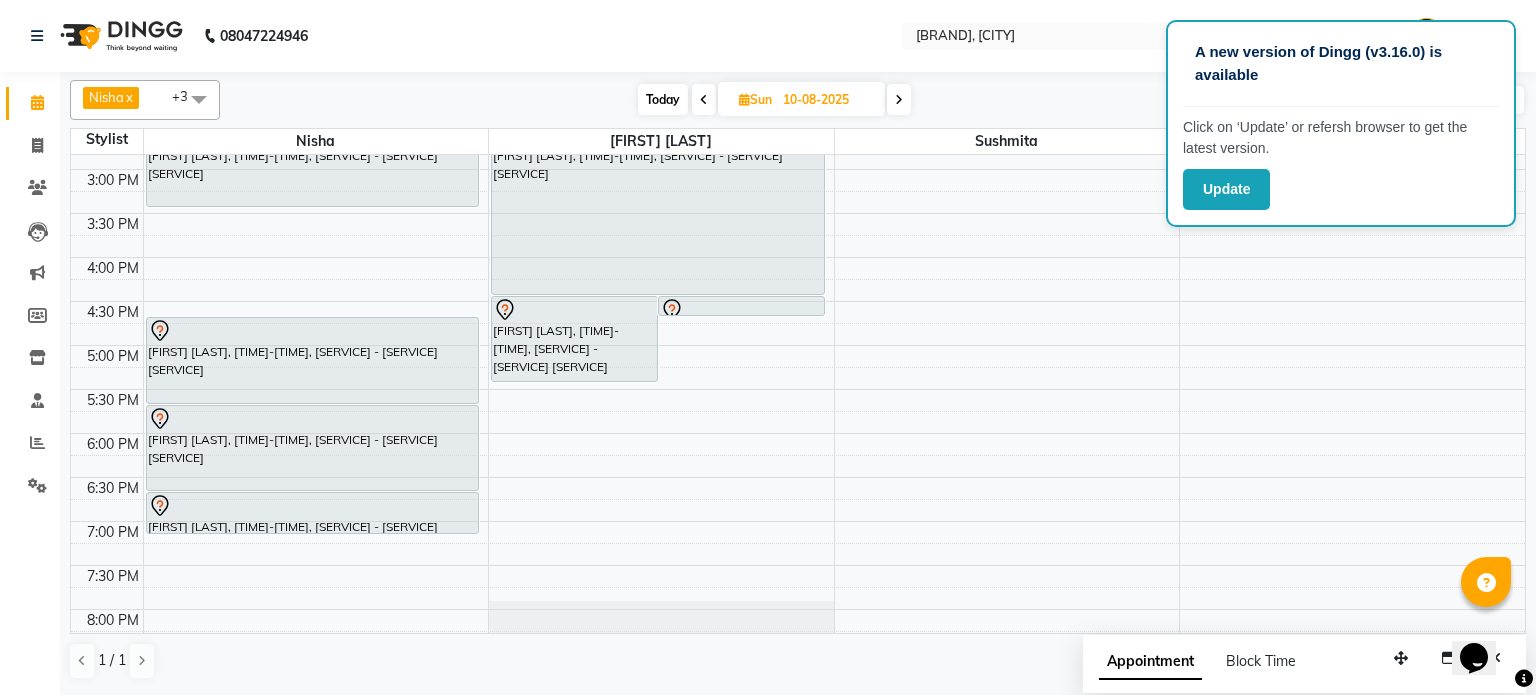 scroll, scrollTop: 492, scrollLeft: 0, axis: vertical 